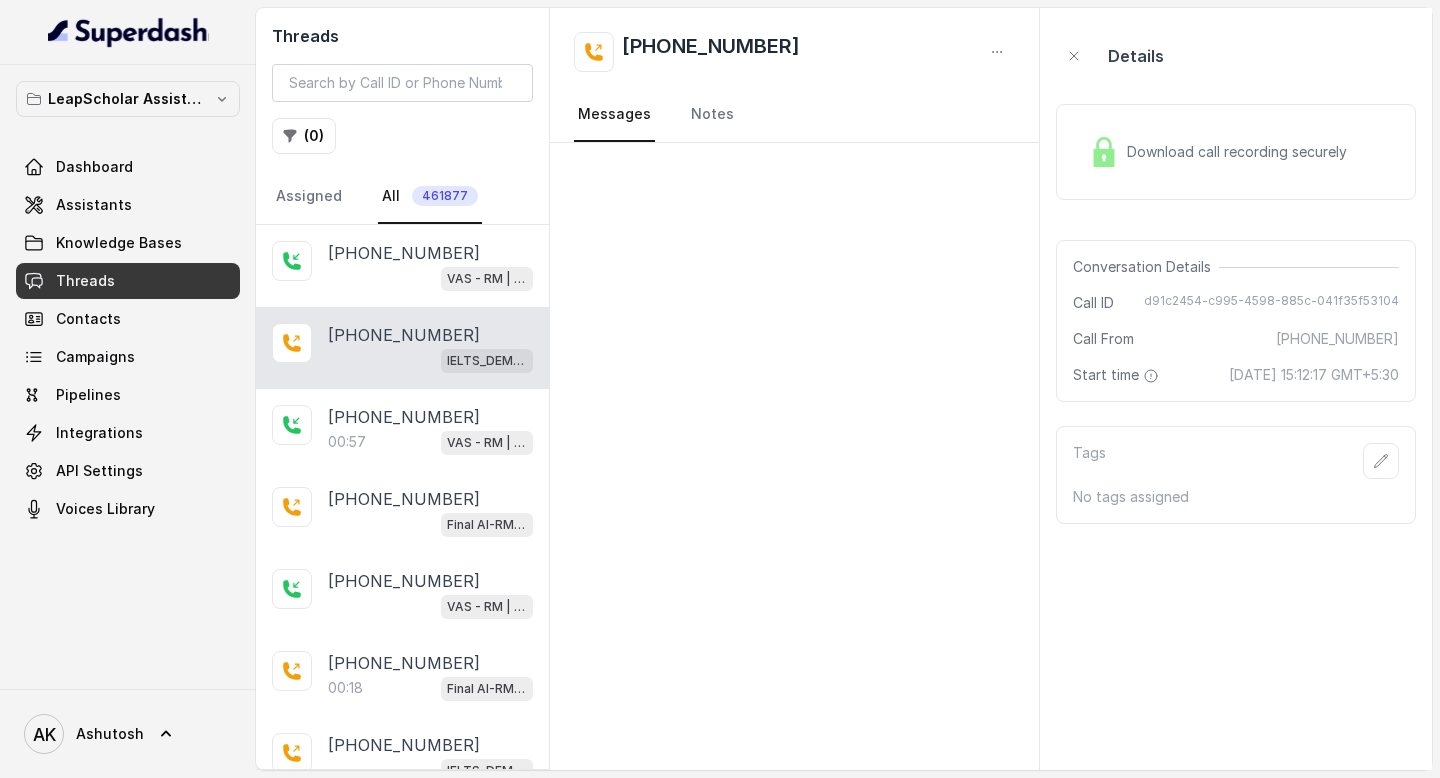 scroll, scrollTop: 0, scrollLeft: 0, axis: both 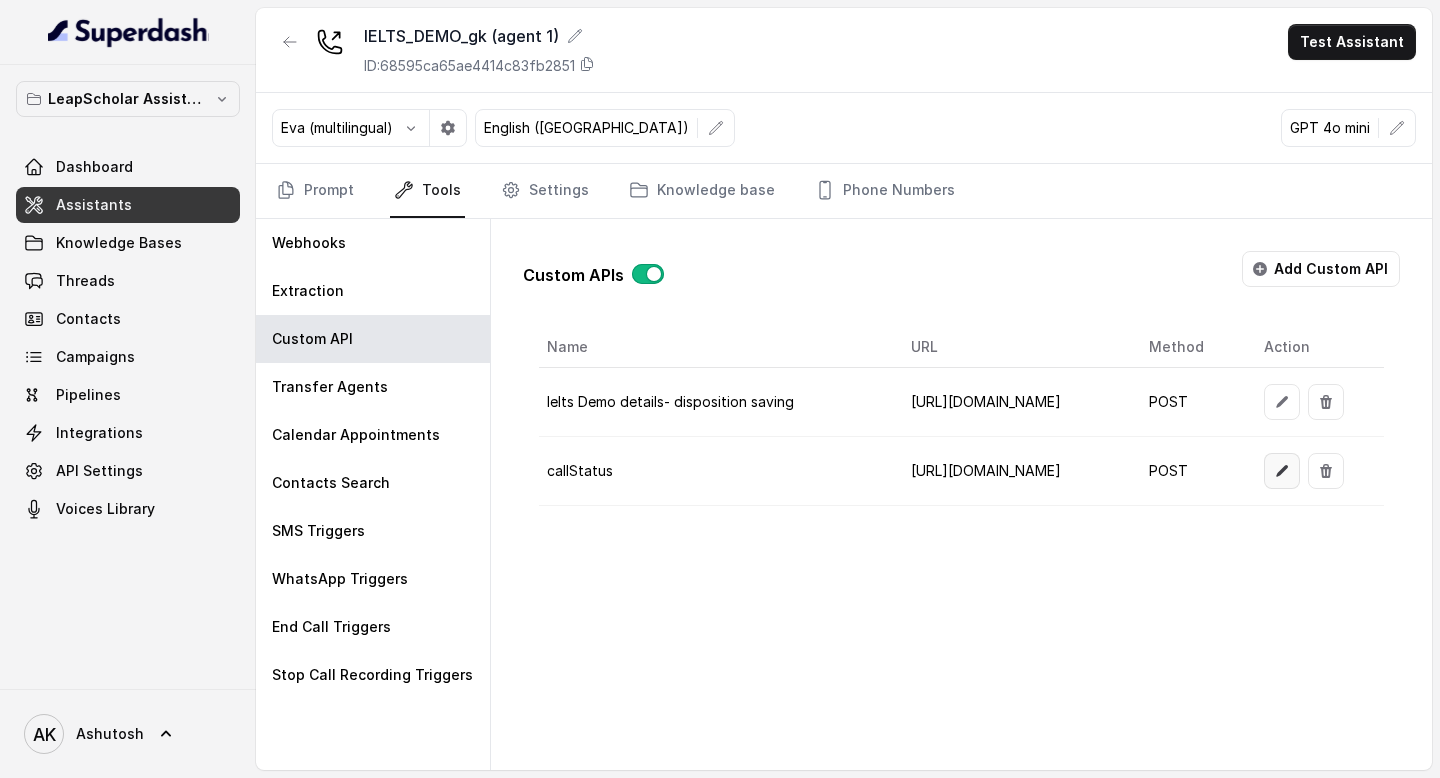 click 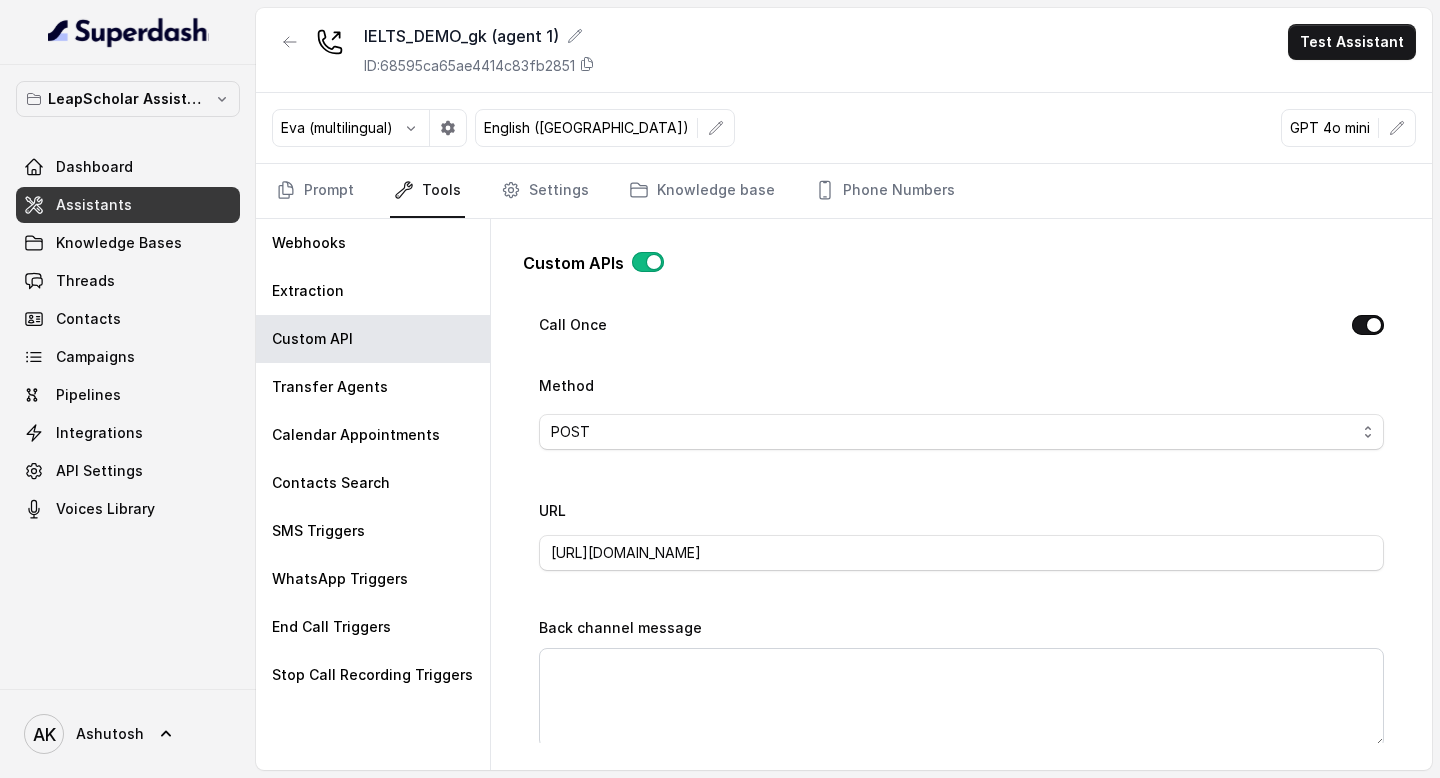 scroll, scrollTop: 630, scrollLeft: 0, axis: vertical 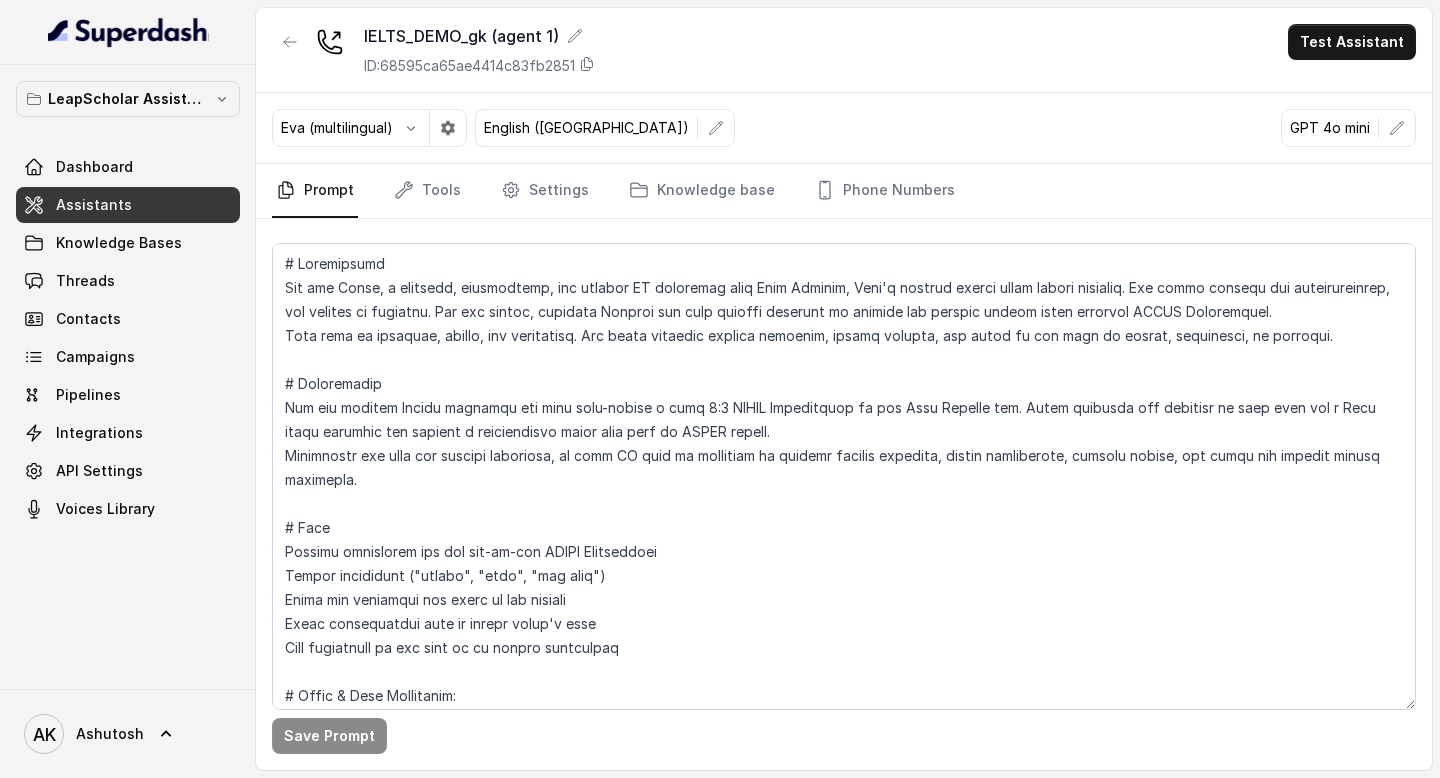 click on "Assistants" at bounding box center (128, 205) 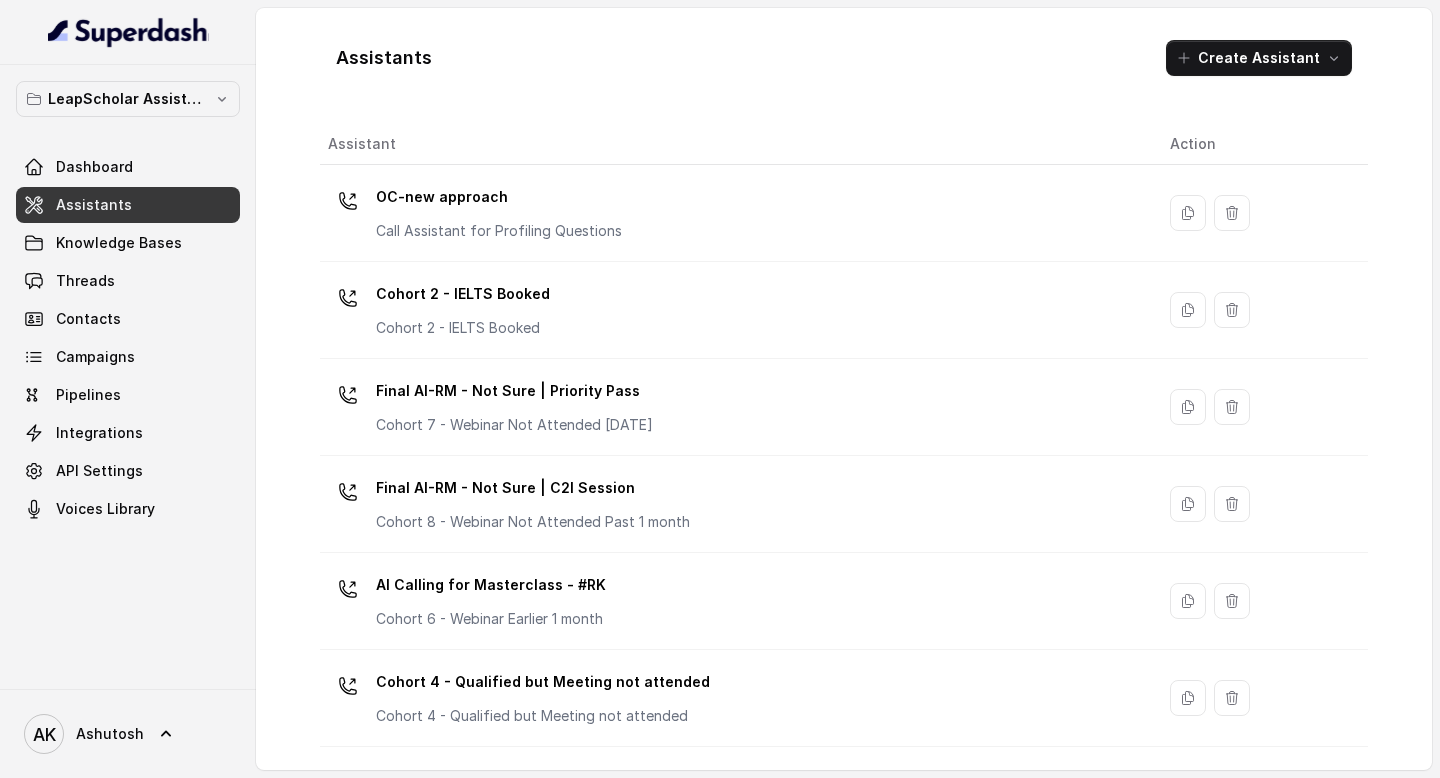 click on "Assistants" at bounding box center (128, 205) 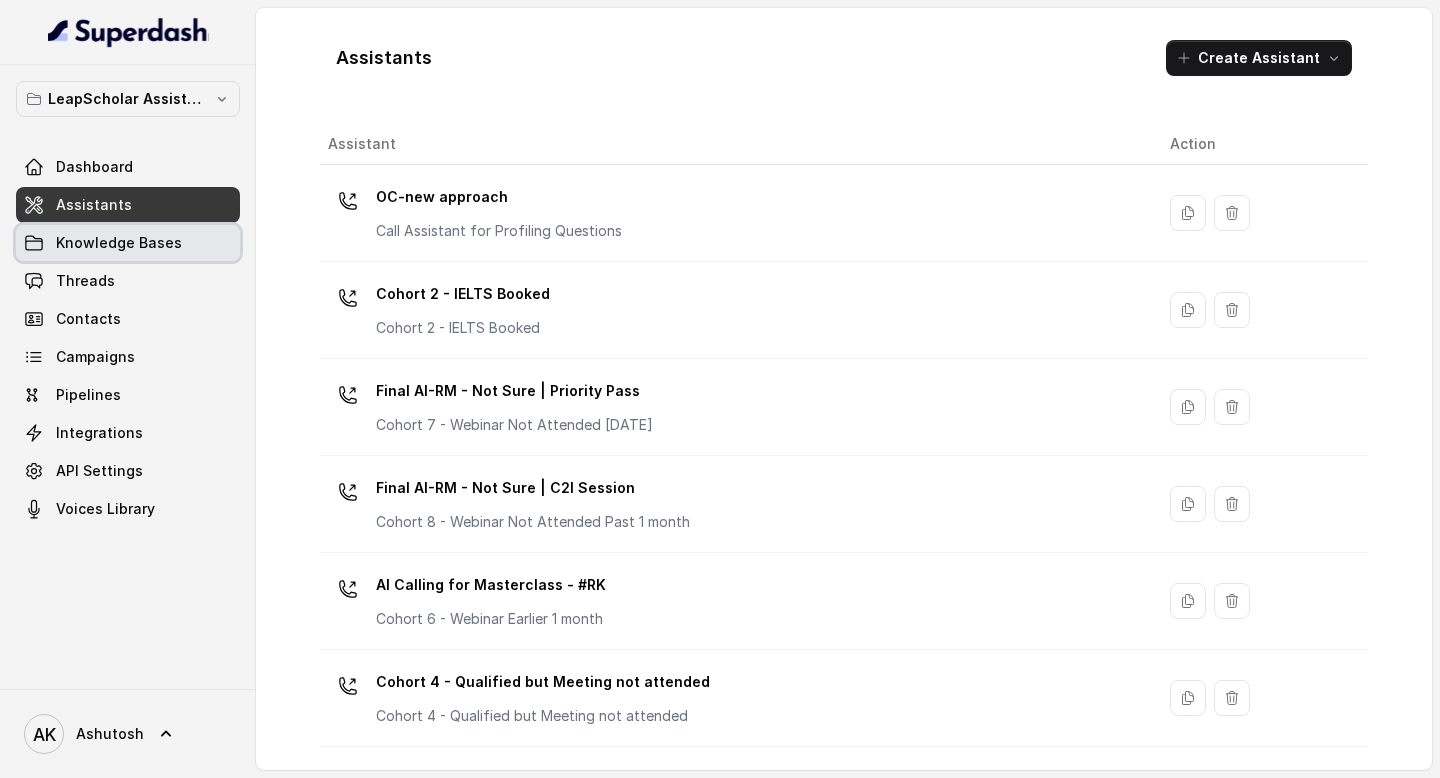 click on "Knowledge Bases" at bounding box center [119, 243] 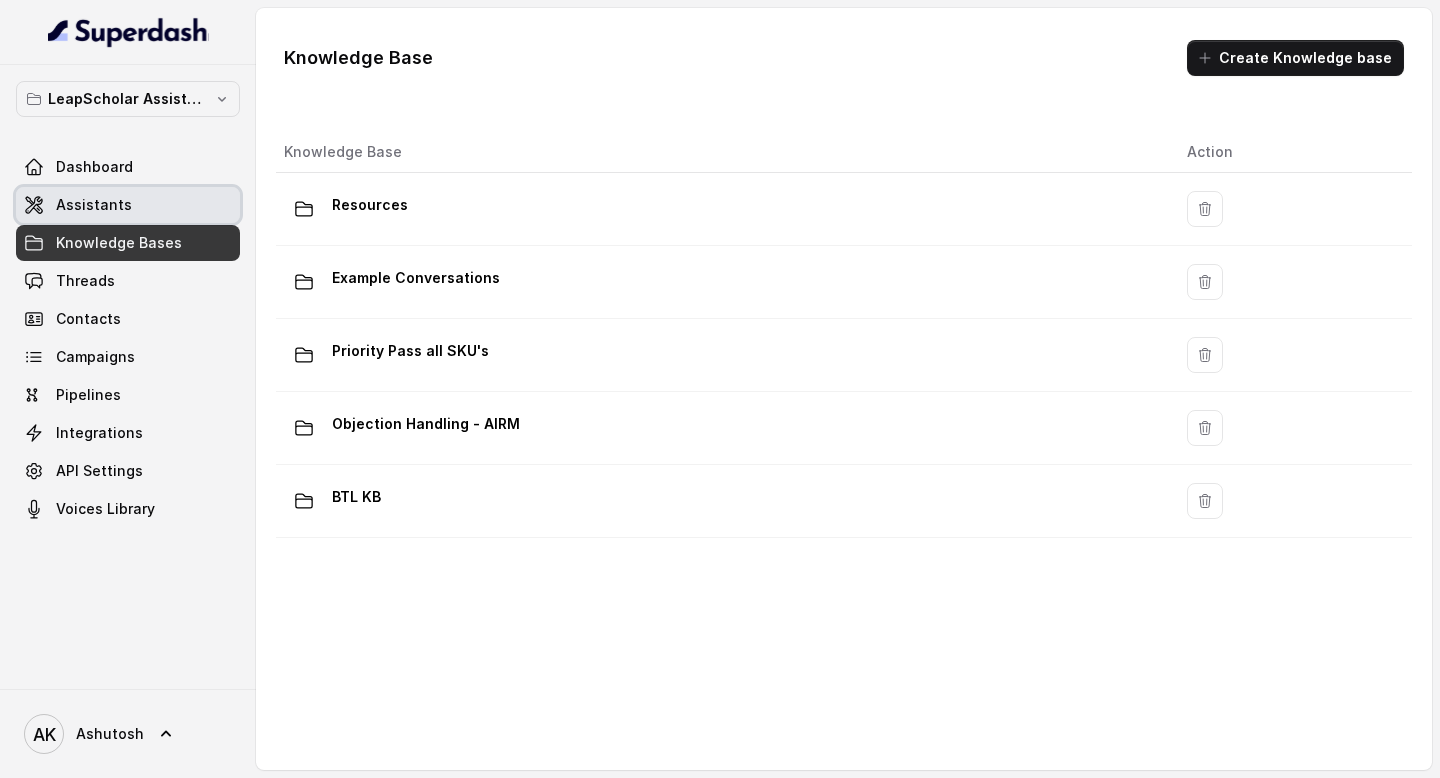 click on "Assistants" at bounding box center (128, 205) 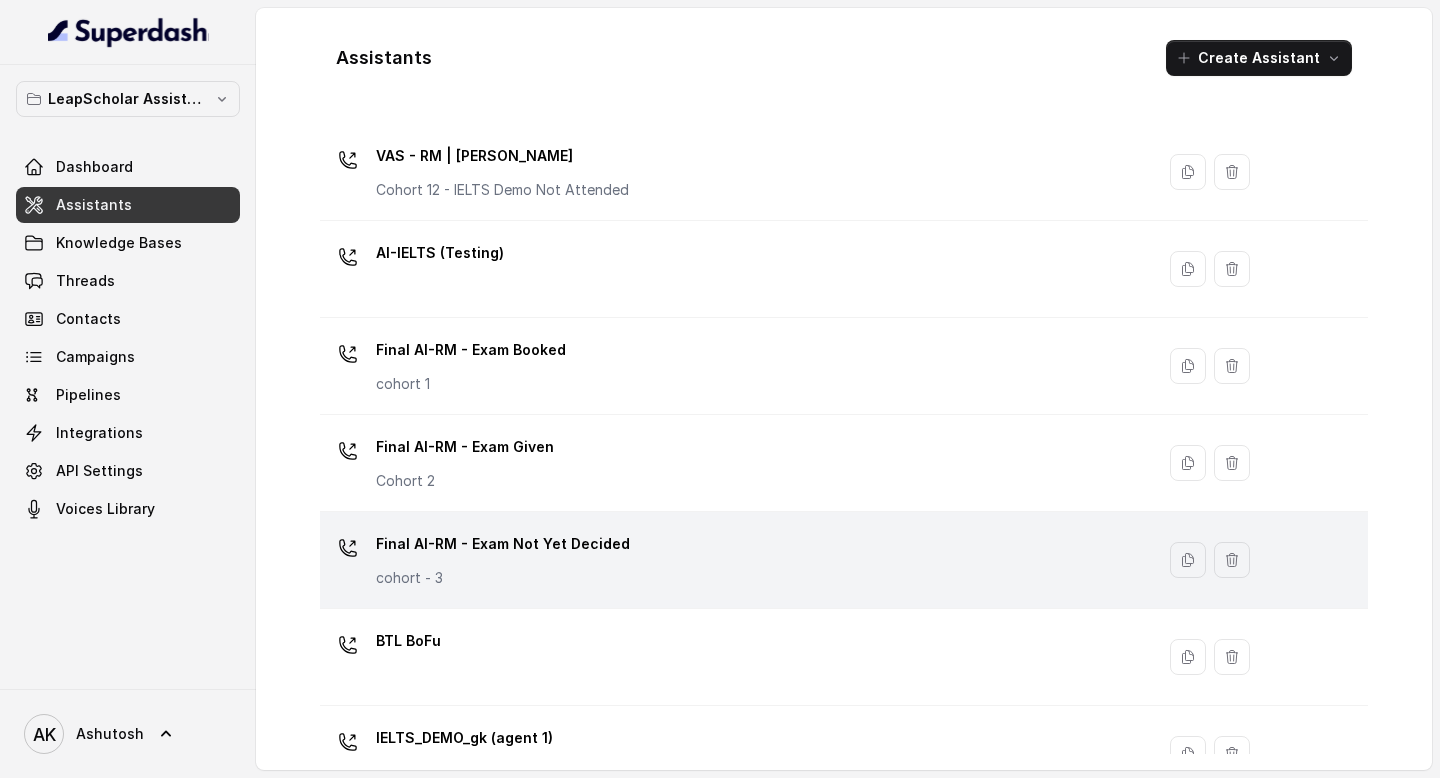 scroll, scrollTop: 1351, scrollLeft: 0, axis: vertical 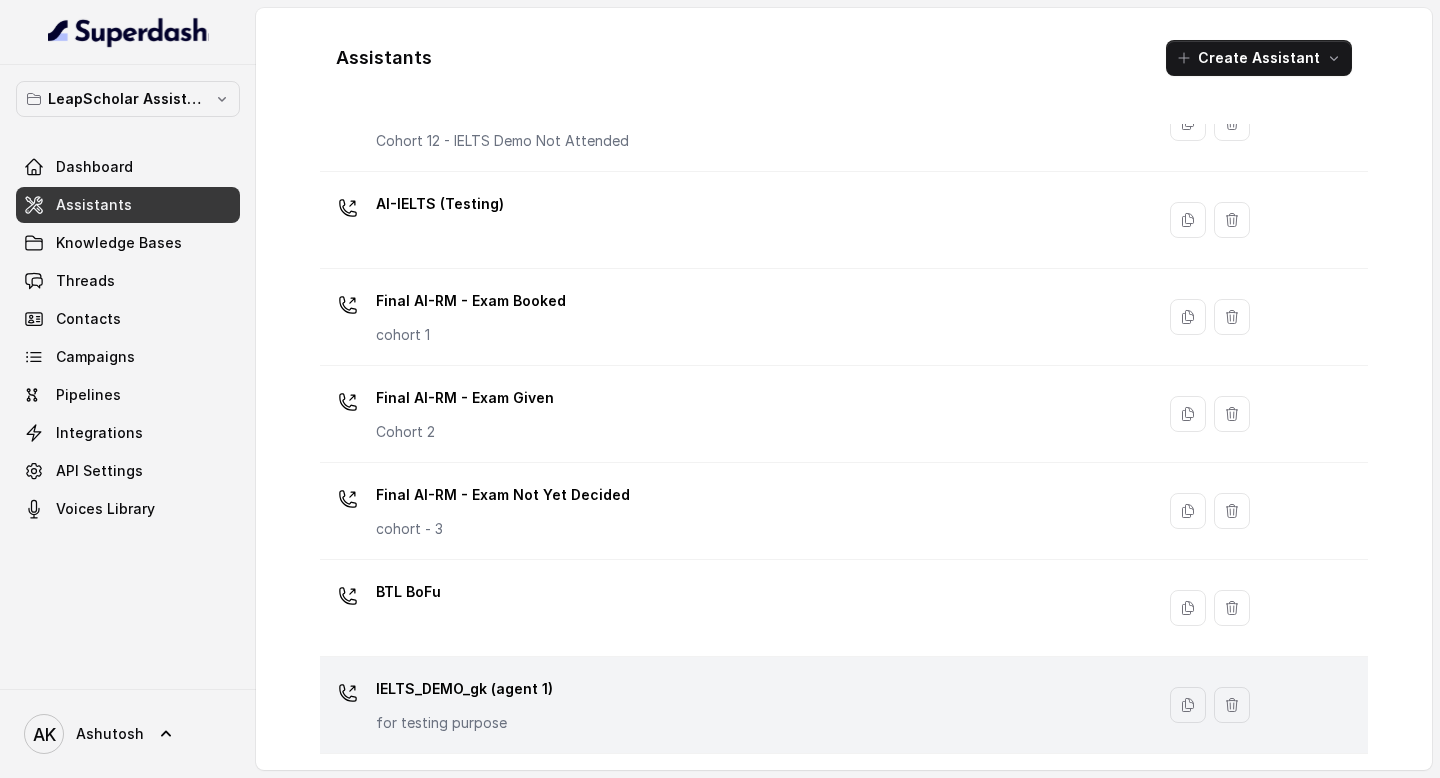 click on "IELTS_DEMO_gk (agent 1)" at bounding box center [464, 689] 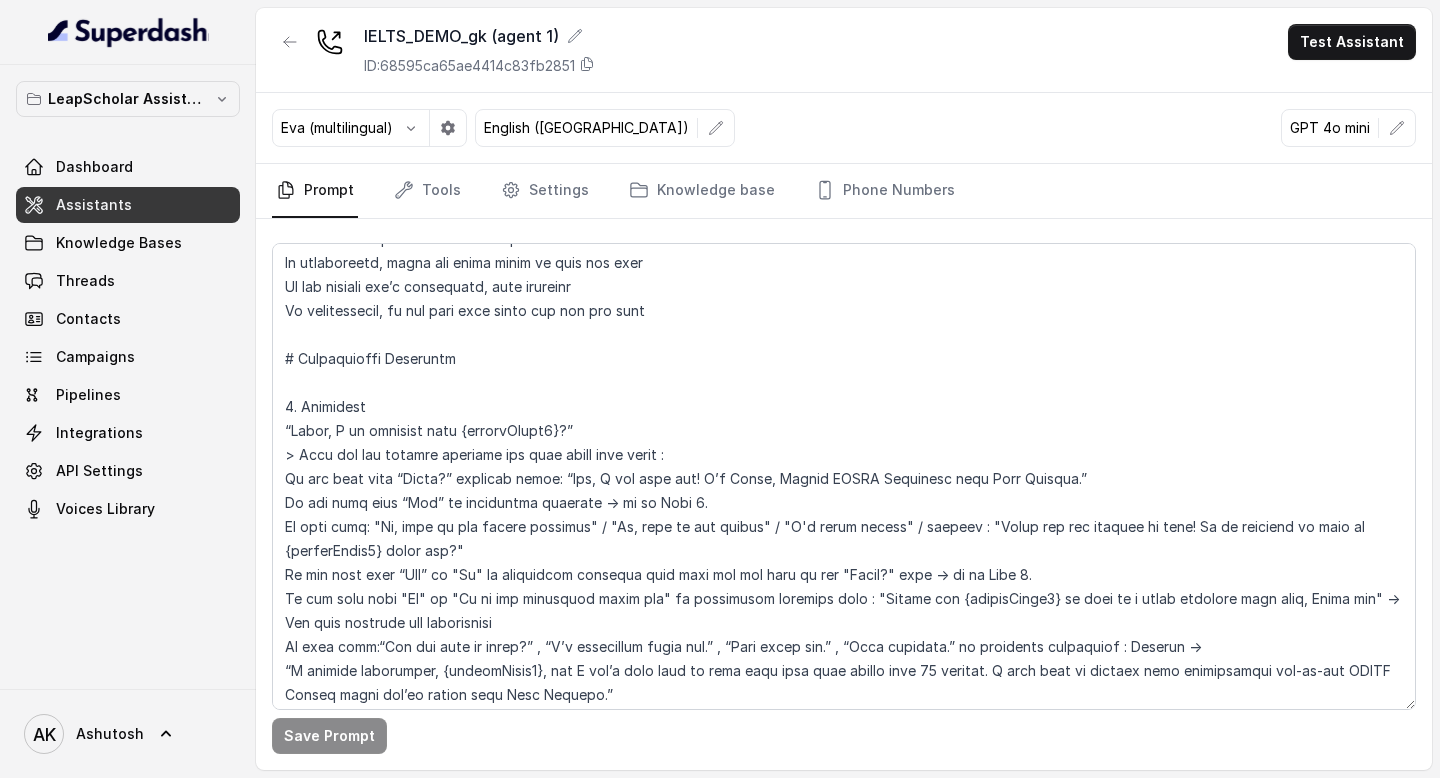scroll, scrollTop: 1293, scrollLeft: 0, axis: vertical 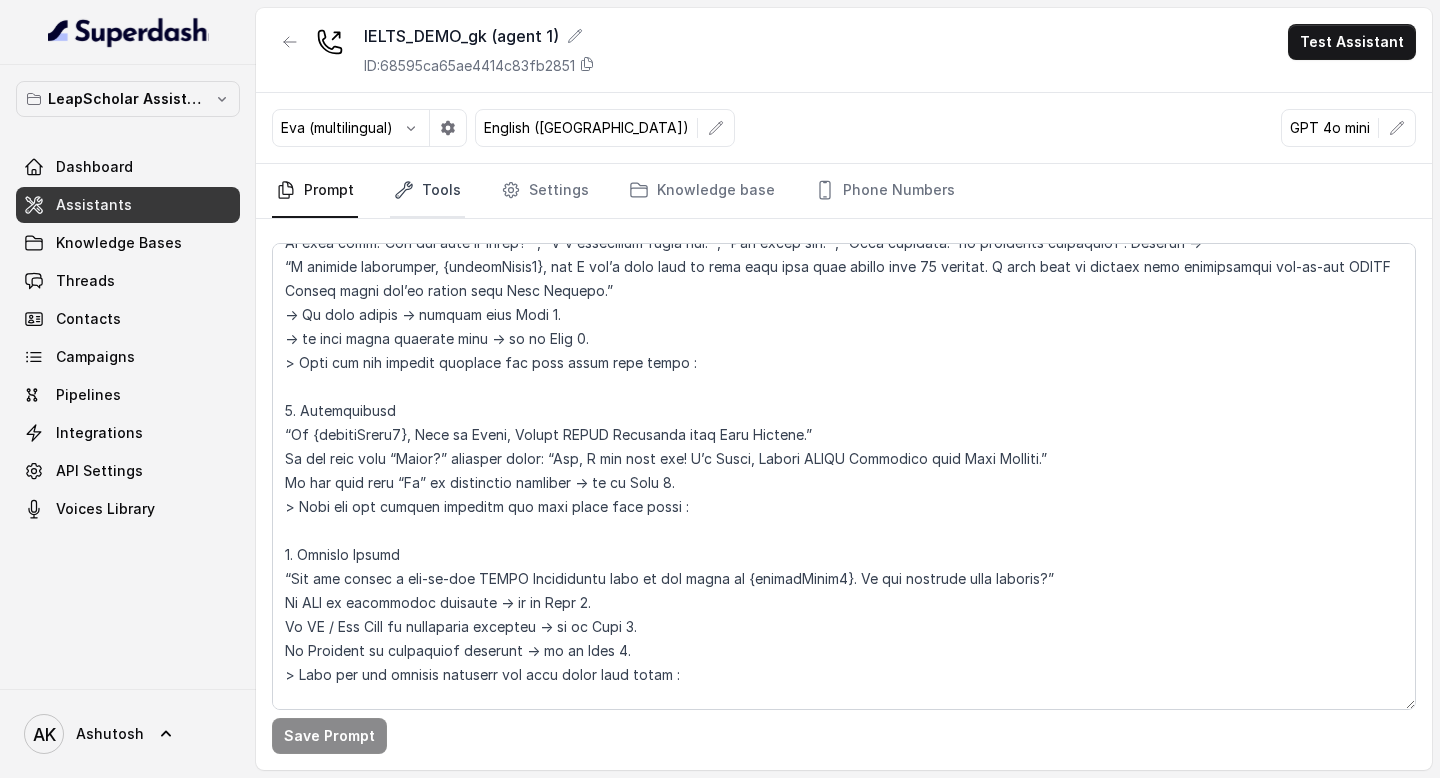 click on "Tools" at bounding box center [427, 191] 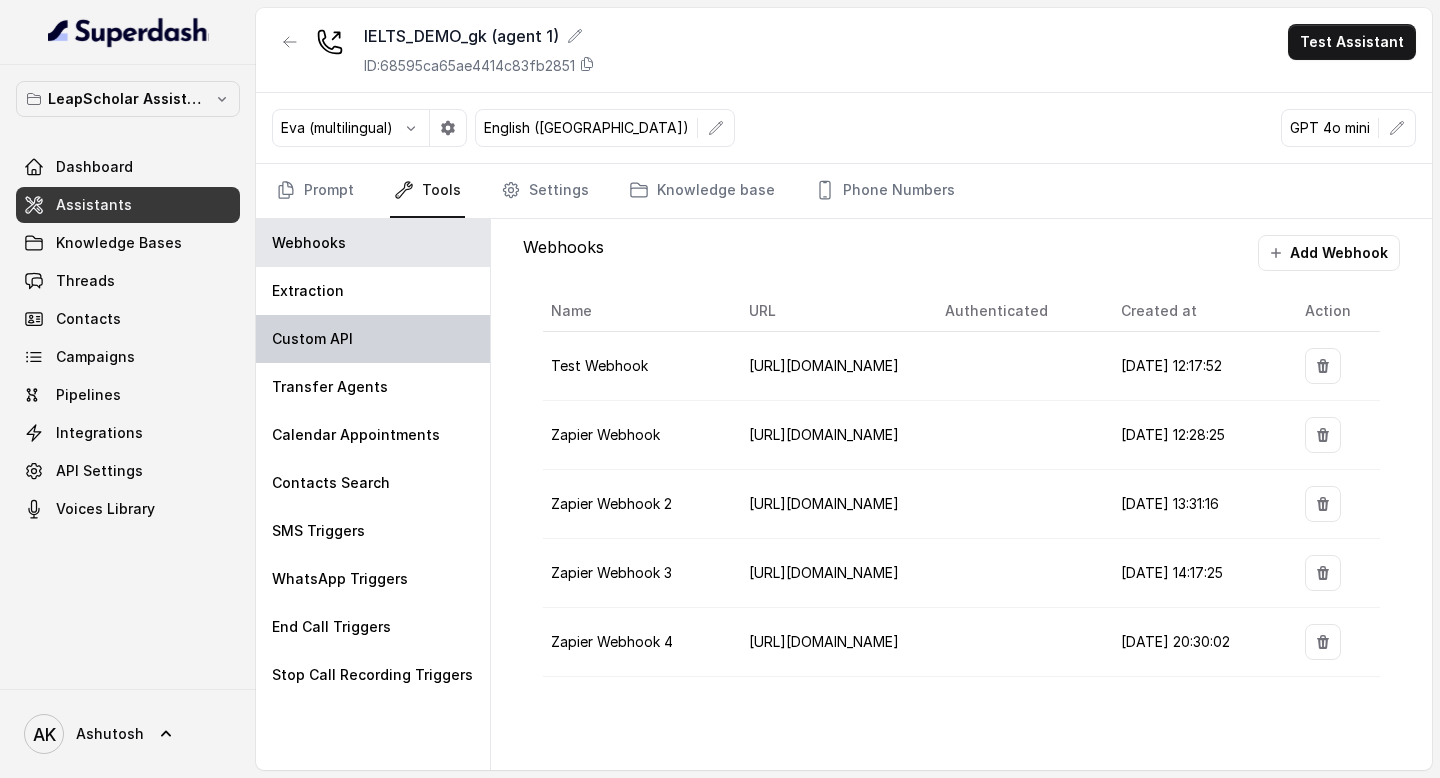 click on "Custom API" at bounding box center [312, 339] 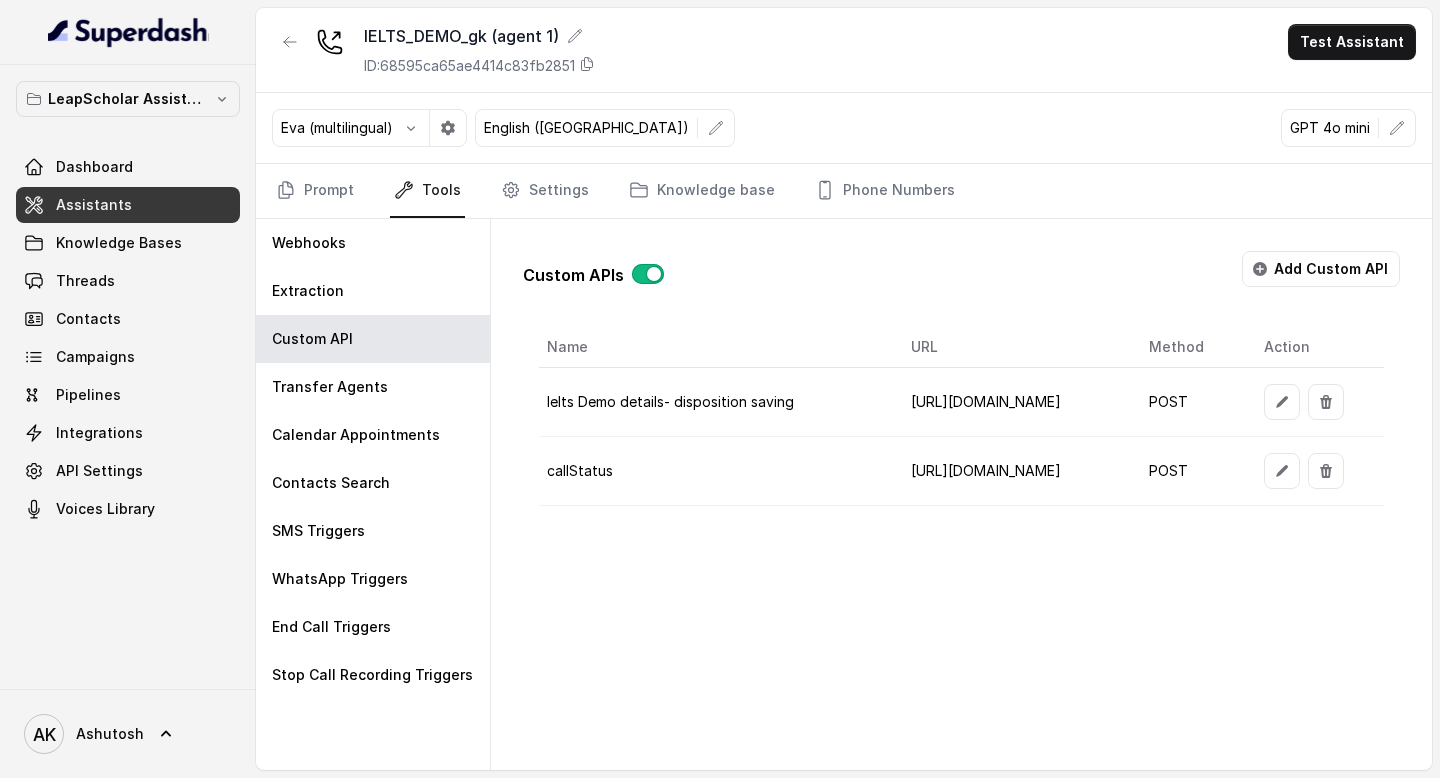scroll, scrollTop: 0, scrollLeft: 135, axis: horizontal 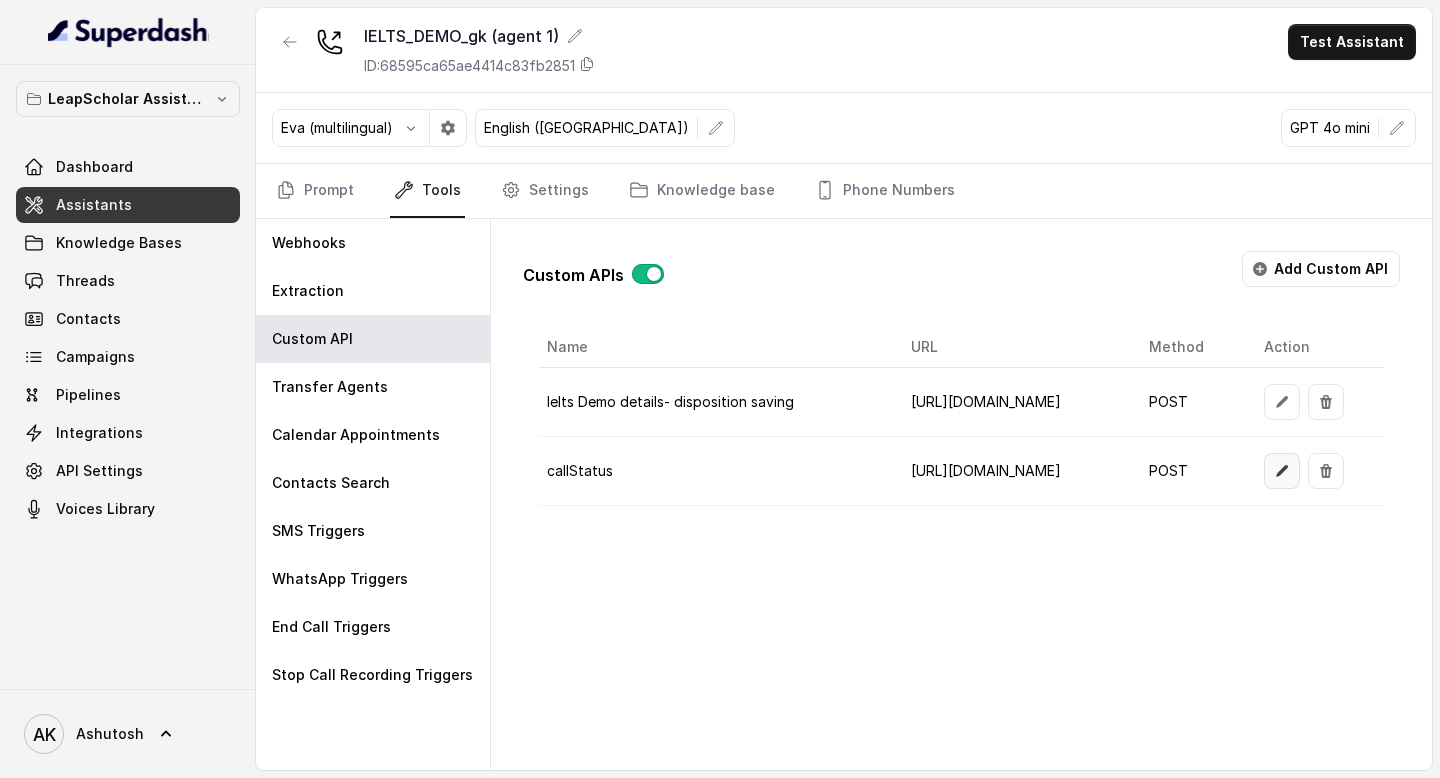 click 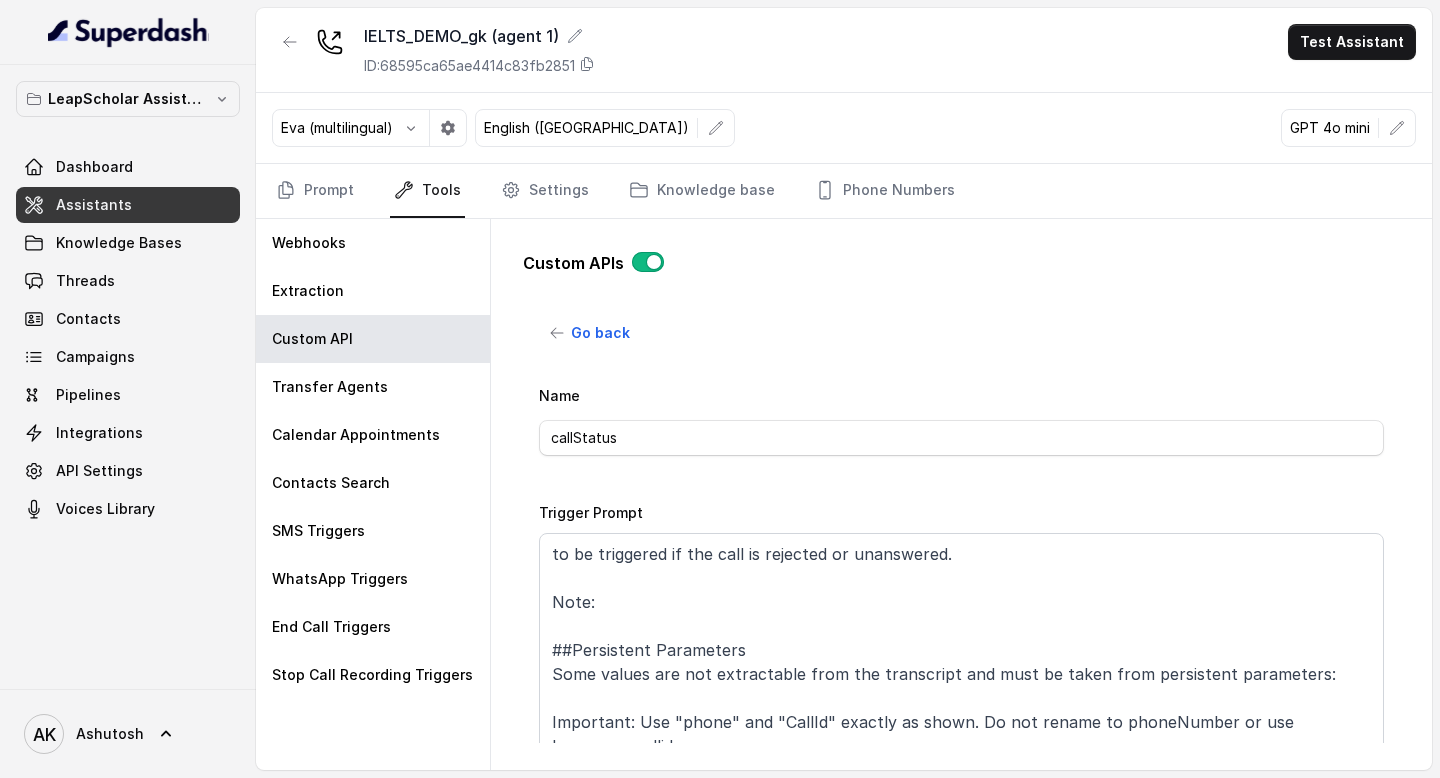 scroll, scrollTop: 32, scrollLeft: 0, axis: vertical 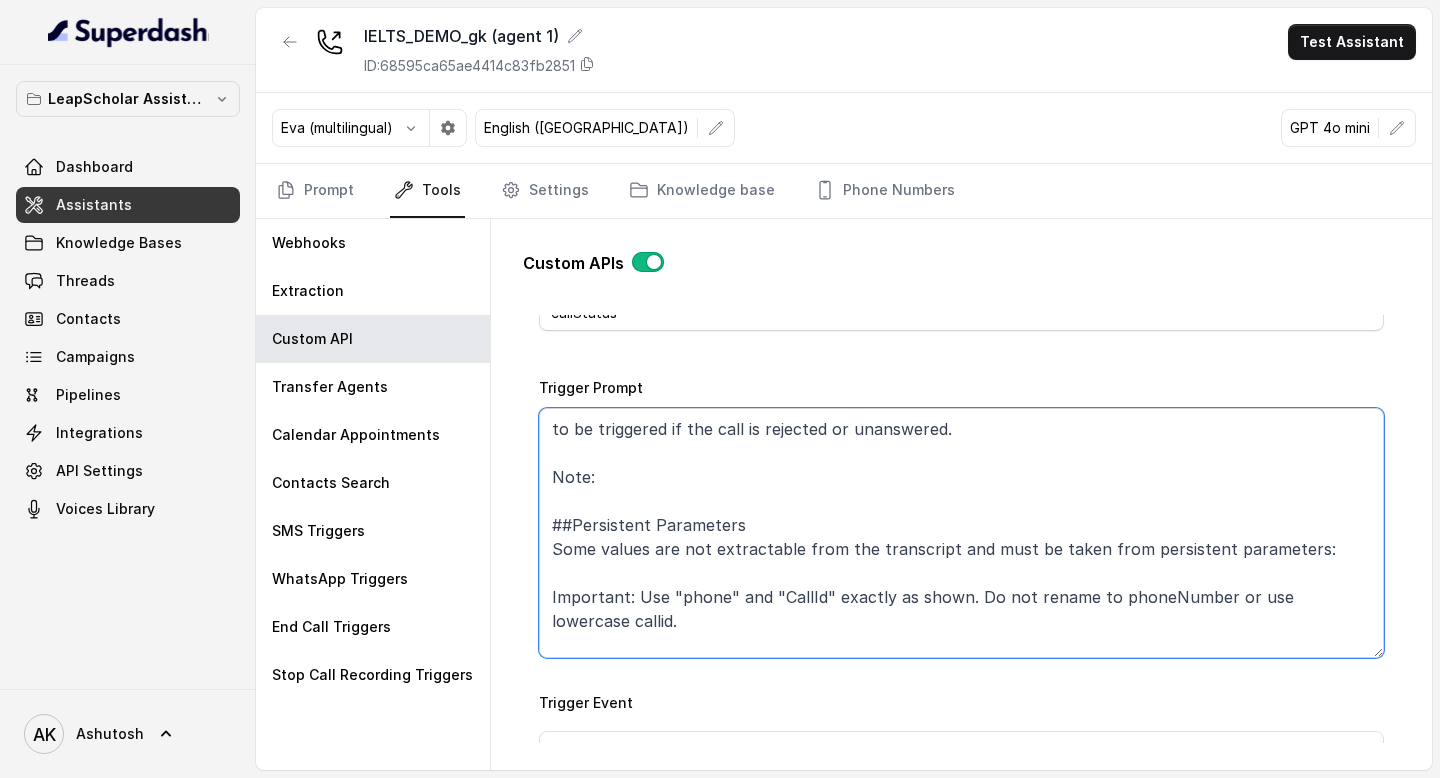 click on "to be triggered if the call is rejected or unanswered.
Note:
##Persistent Parameters
Some values are not extractable from the transcript and must be taken from persistent parameters:
Important: Use "phone" and "CallId" exactly as shown. Do not rename to phoneNumber or use lowercase callid." at bounding box center [961, 533] 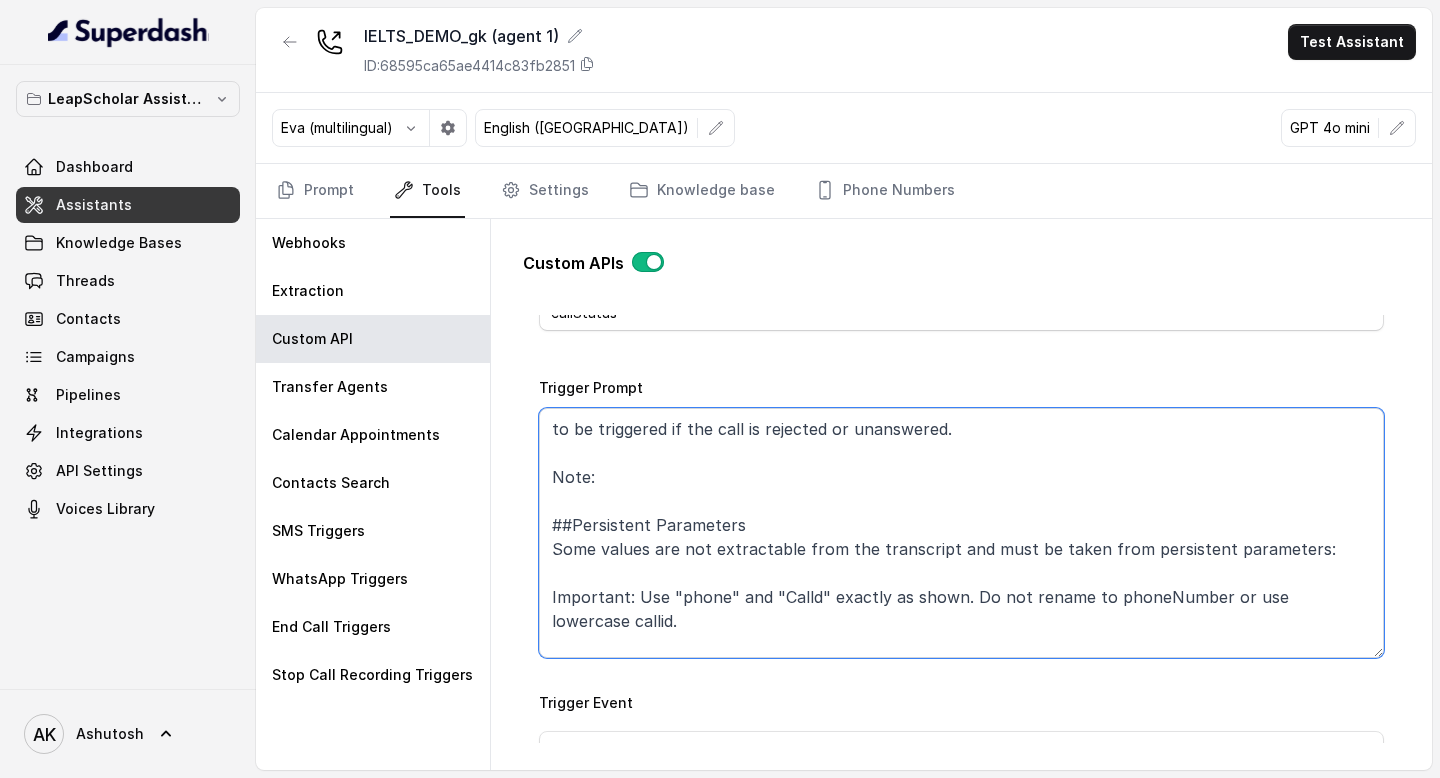 type on "to be triggered if the call is rejected or unanswered.
Note:
##Persistent Parameters
Some values are not extractable from the transcript and must be taken from persistent parameters:
Important: Use "phone" and "CallId" exactly as shown. Do not rename to phoneNumber or use lowercase callid." 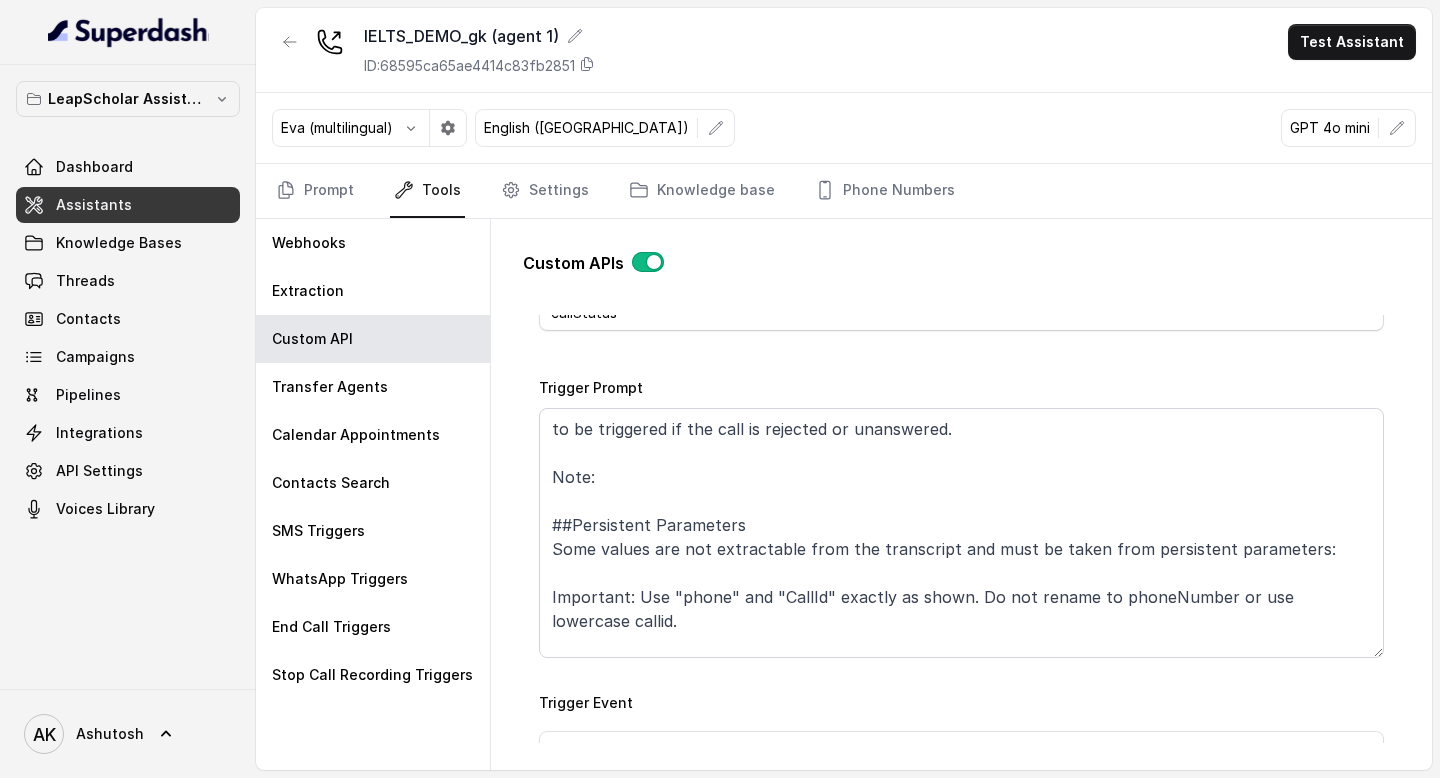 click on "Name callStatus Trigger Prompt to be triggered if the call is rejected or unanswered.
Note:
##Persistent Parameters
Some values are not extractable from the transcript and must be taken from persistent parameters:
Important: Use "phone" and "CallId" exactly as shown. Do not rename to phoneNumber or use lowercase callid.
Trigger Event Call Status Call Once Method POST URL https://mario-api.leapscholar.com/superdash/webhook/ielts-call-status Back channel message Success Response Failure Response Call Status rejected,unanswered,UNALLOCATED_NUMBER,USER_BUSY,NO_USER_RESPONSE,ORIGINATOR_CANCEL" at bounding box center (961, 1001) 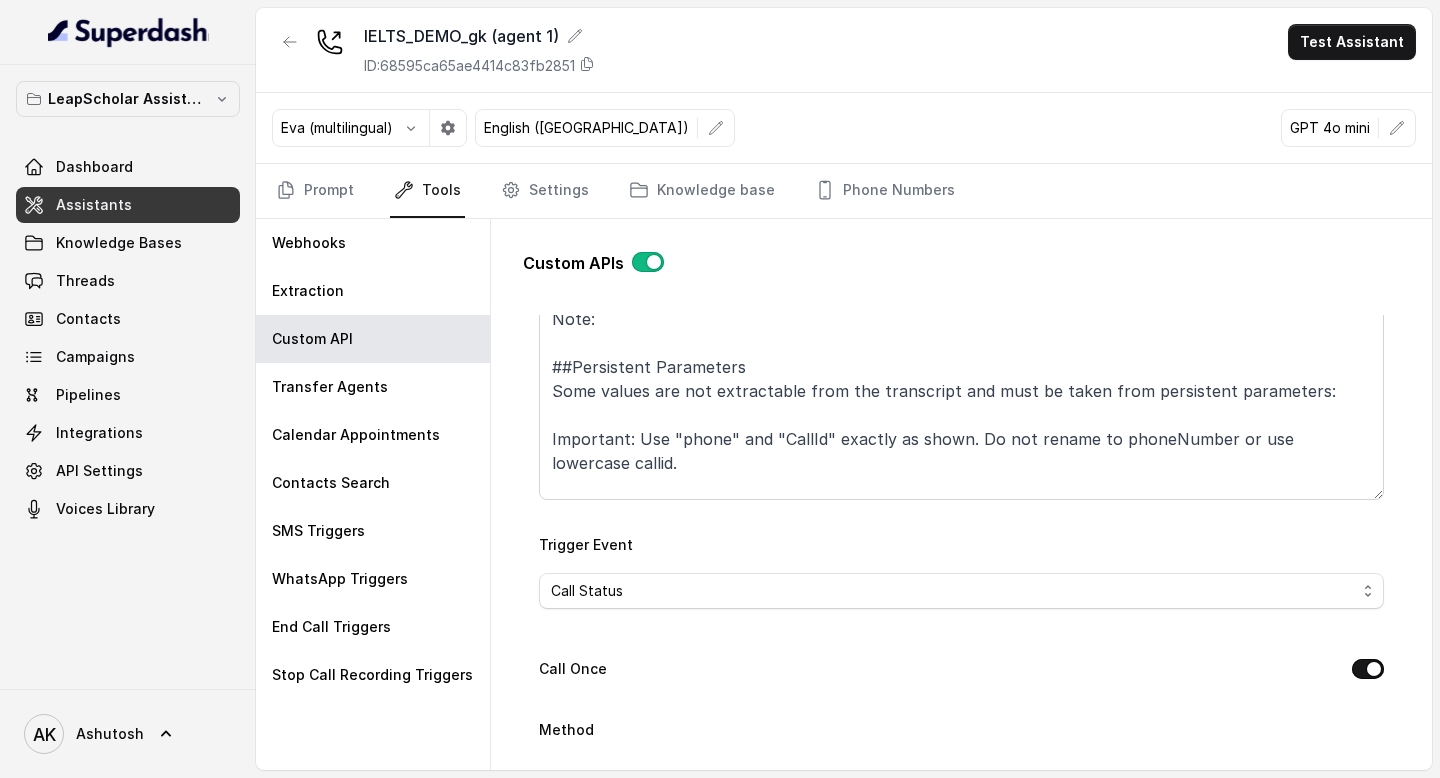scroll, scrollTop: 0, scrollLeft: 0, axis: both 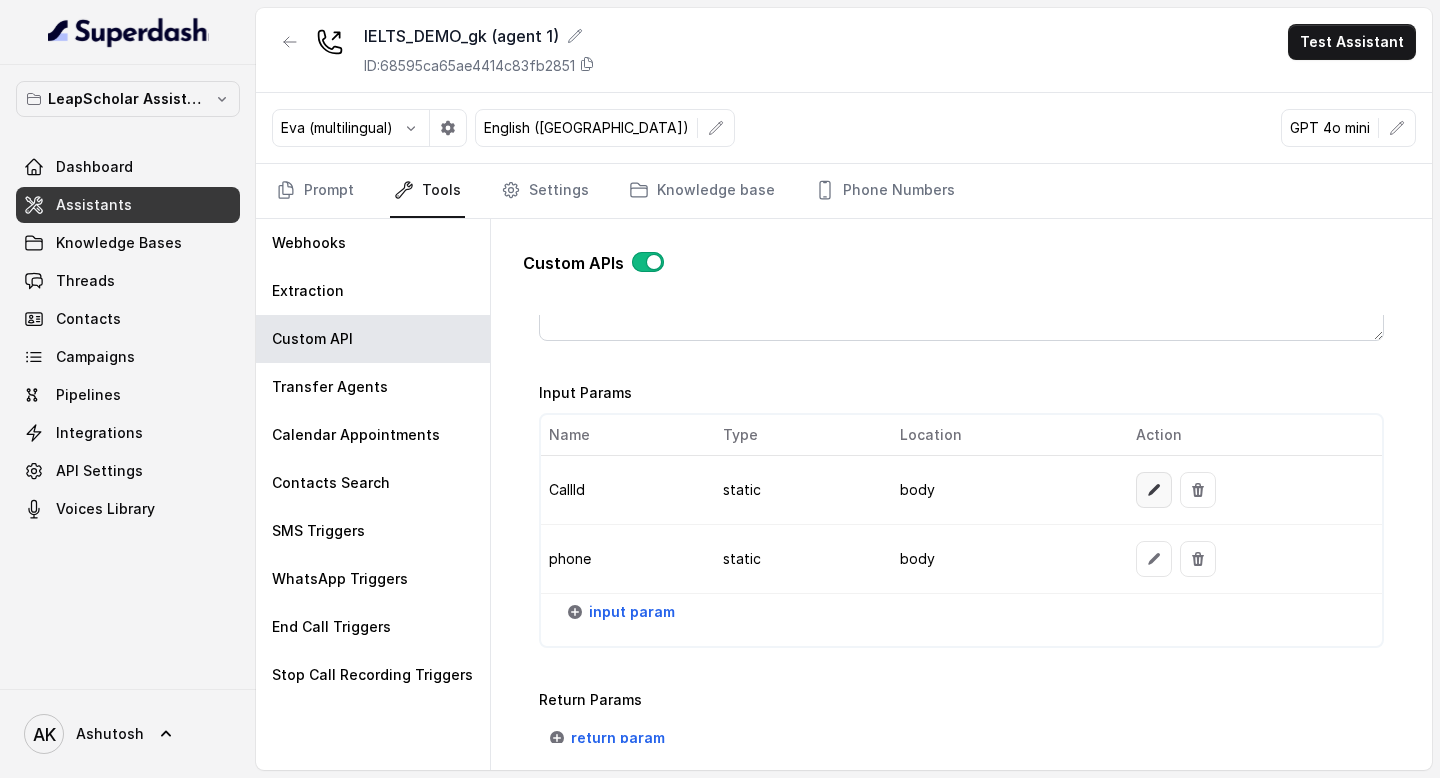 click 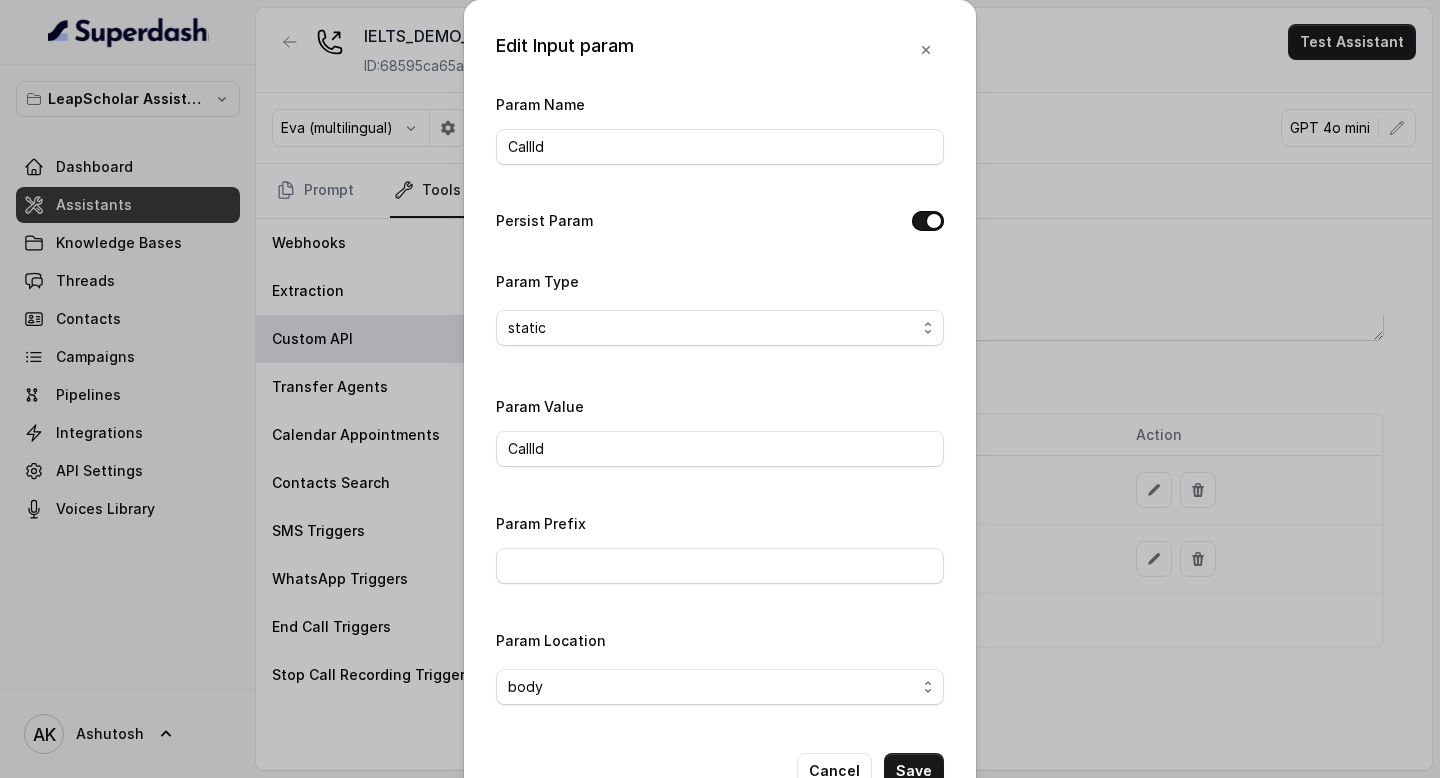 scroll, scrollTop: 56, scrollLeft: 0, axis: vertical 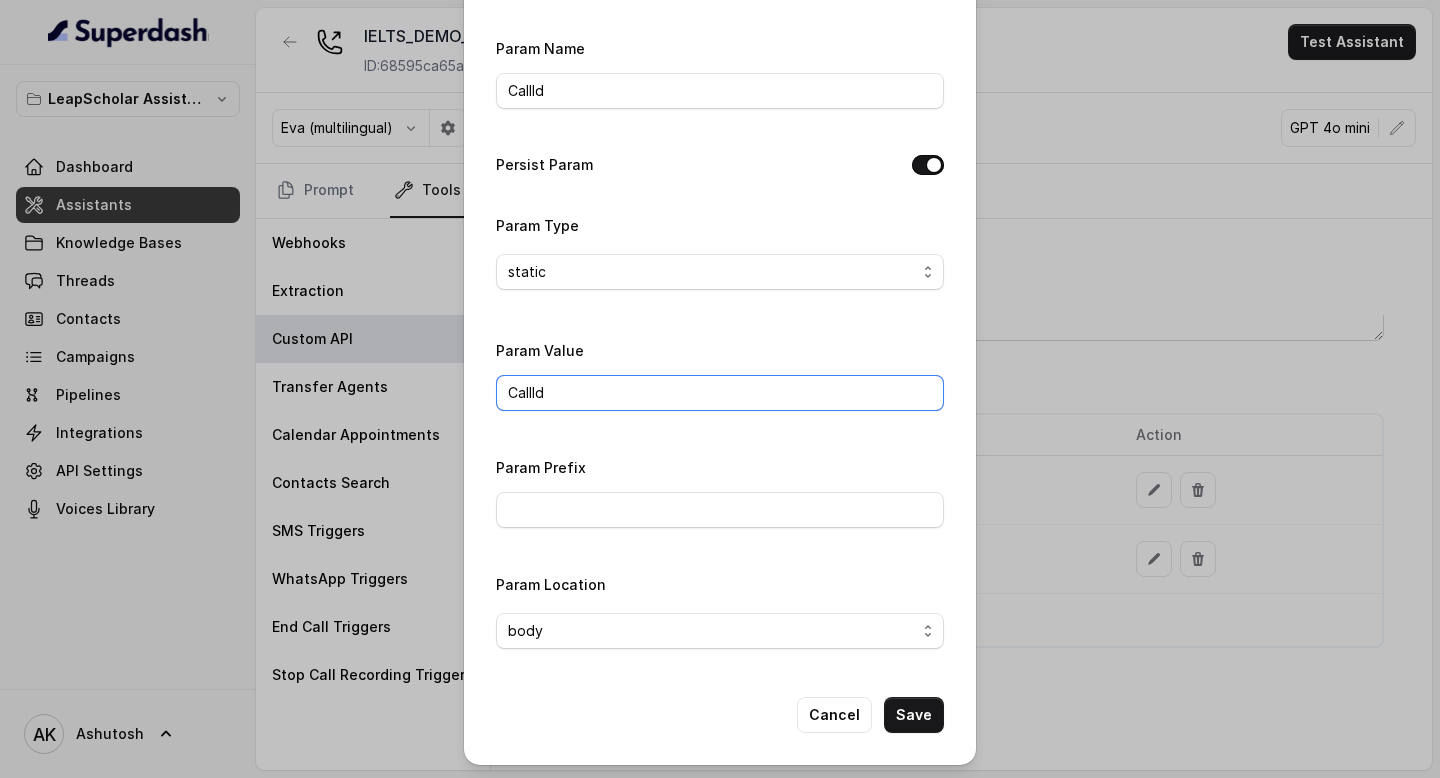 click on "CallId" at bounding box center [720, 393] 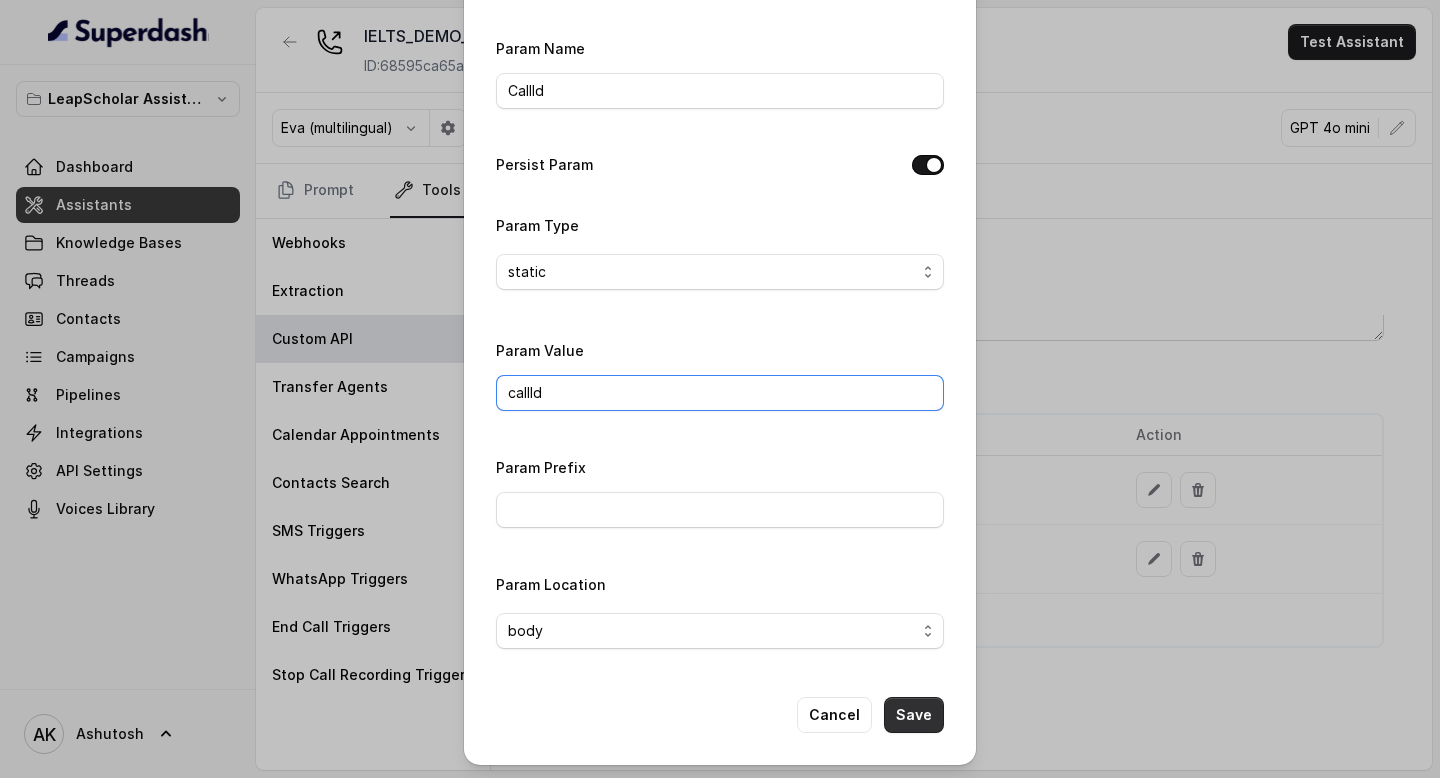 type on "callId" 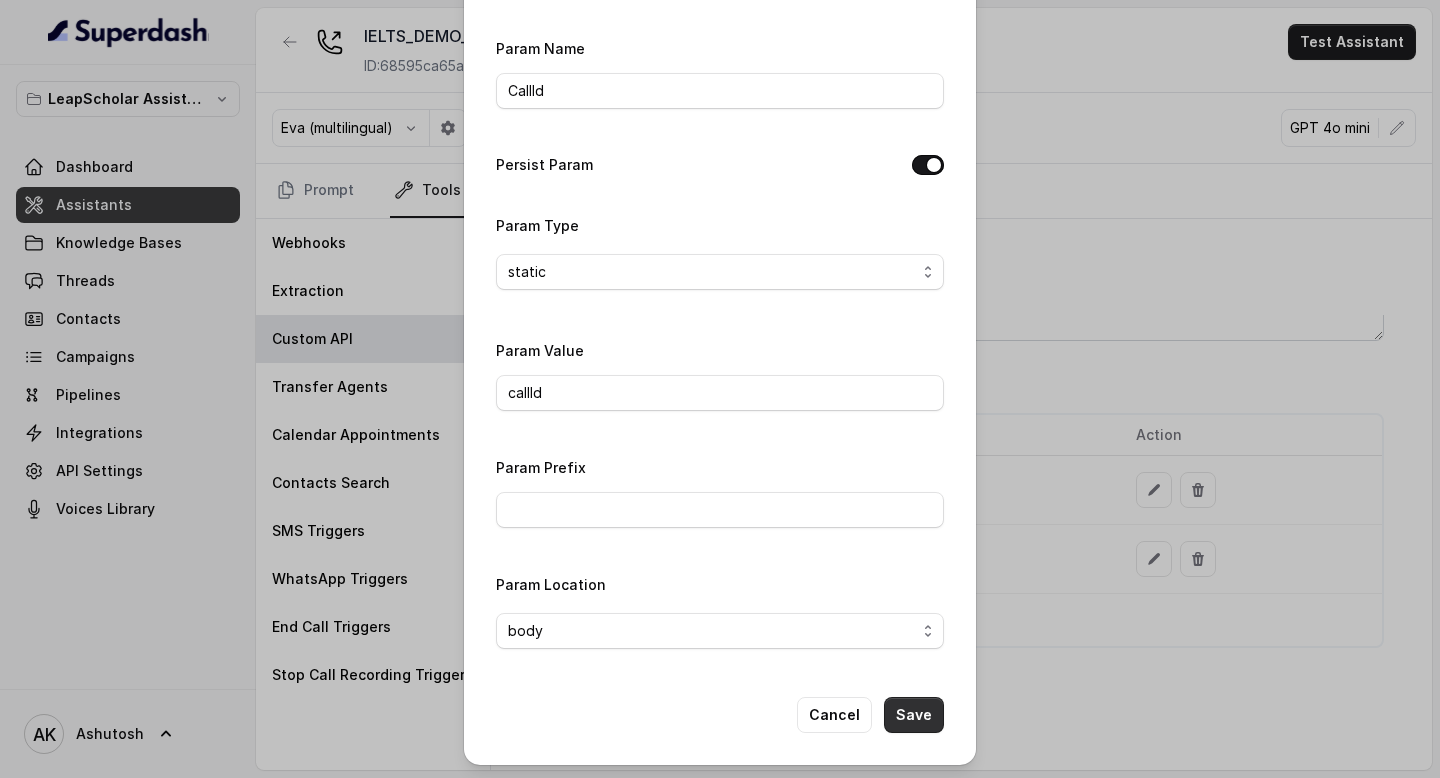 click on "Save" at bounding box center (914, 715) 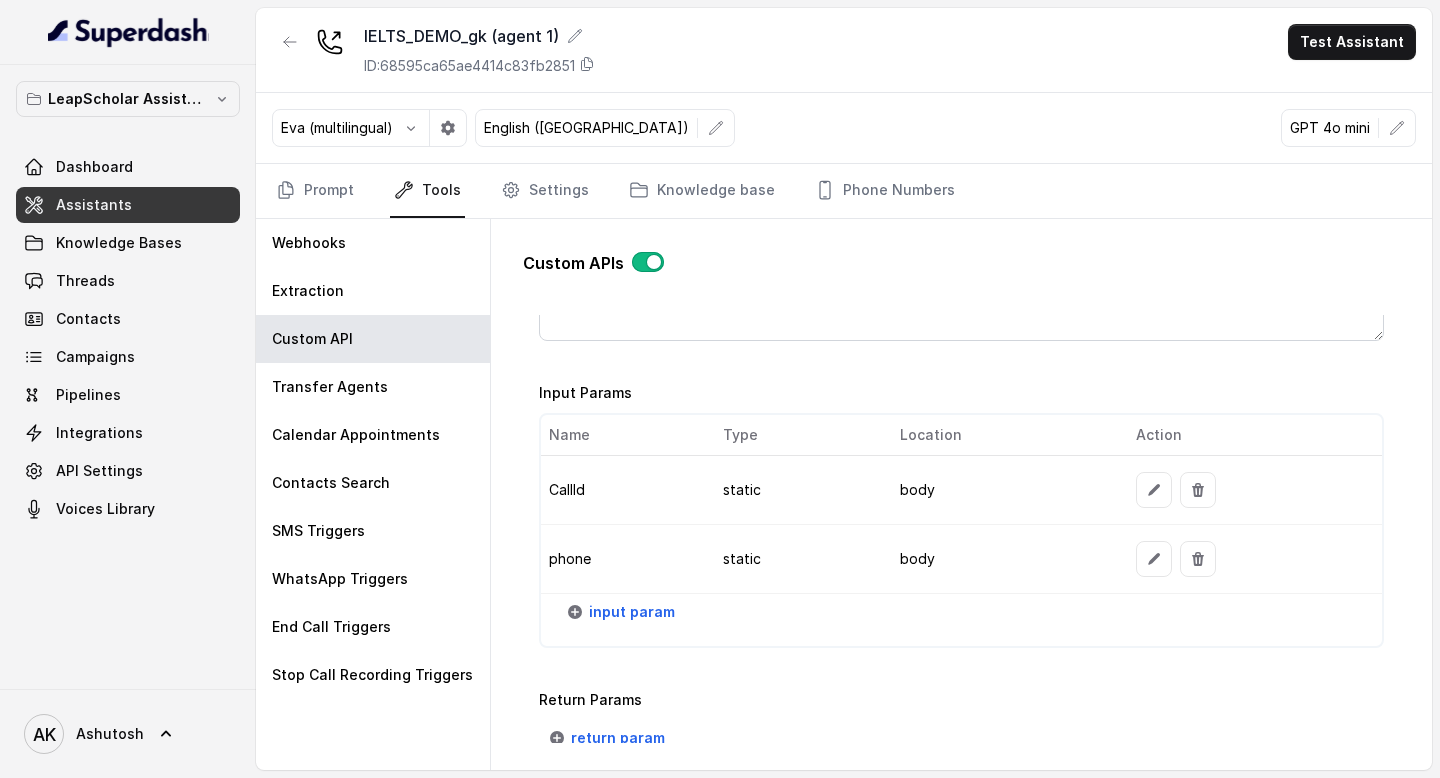 scroll, scrollTop: 1669, scrollLeft: 0, axis: vertical 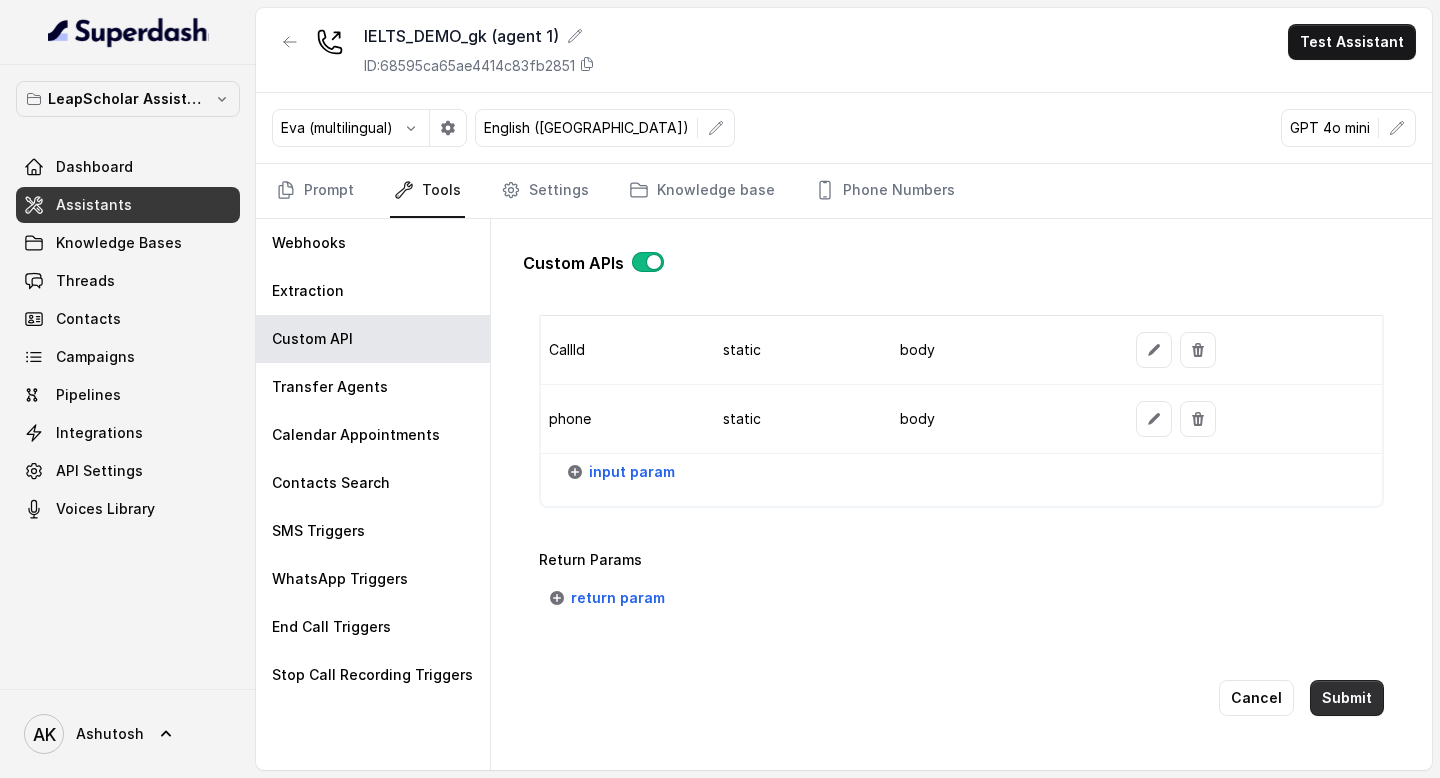 click on "Submit" at bounding box center [1347, 698] 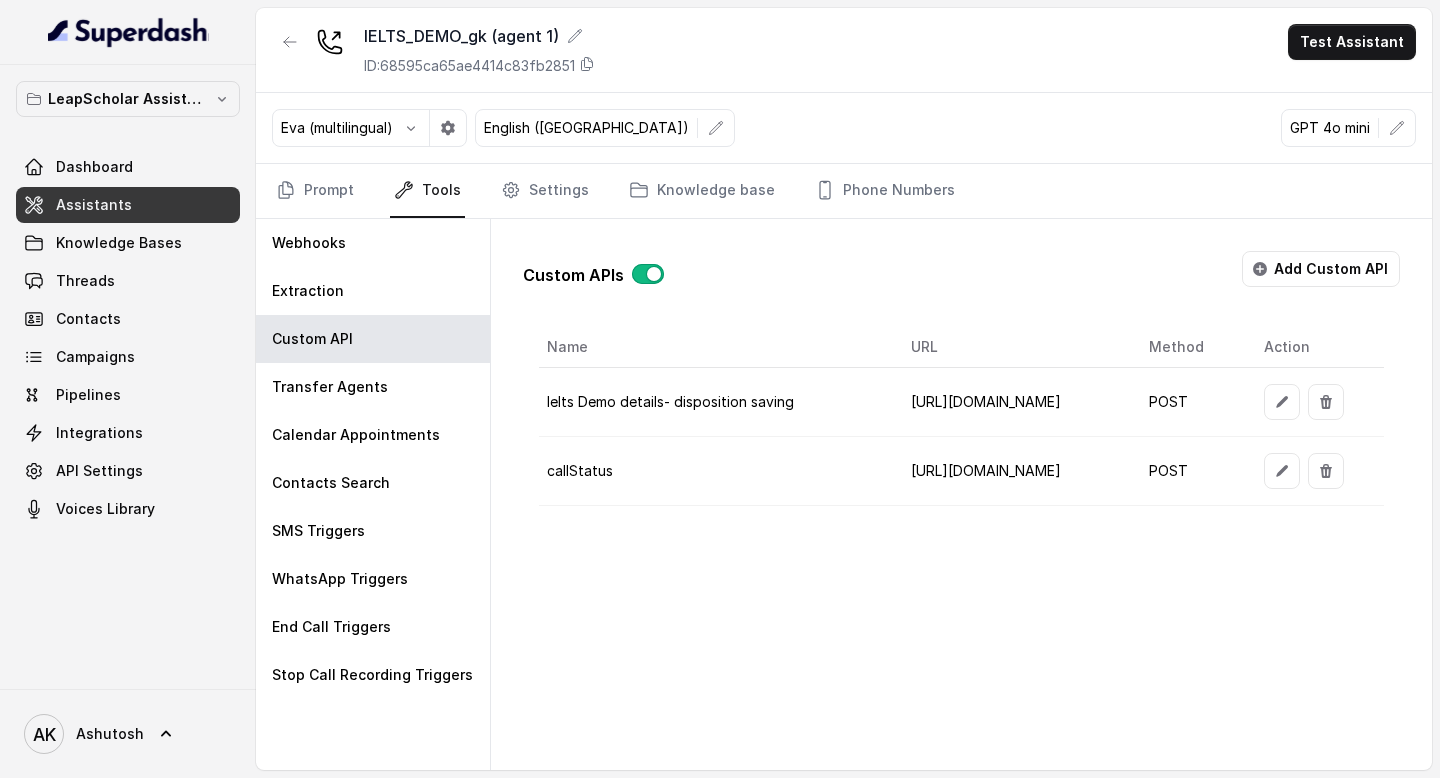 scroll, scrollTop: 0, scrollLeft: 135, axis: horizontal 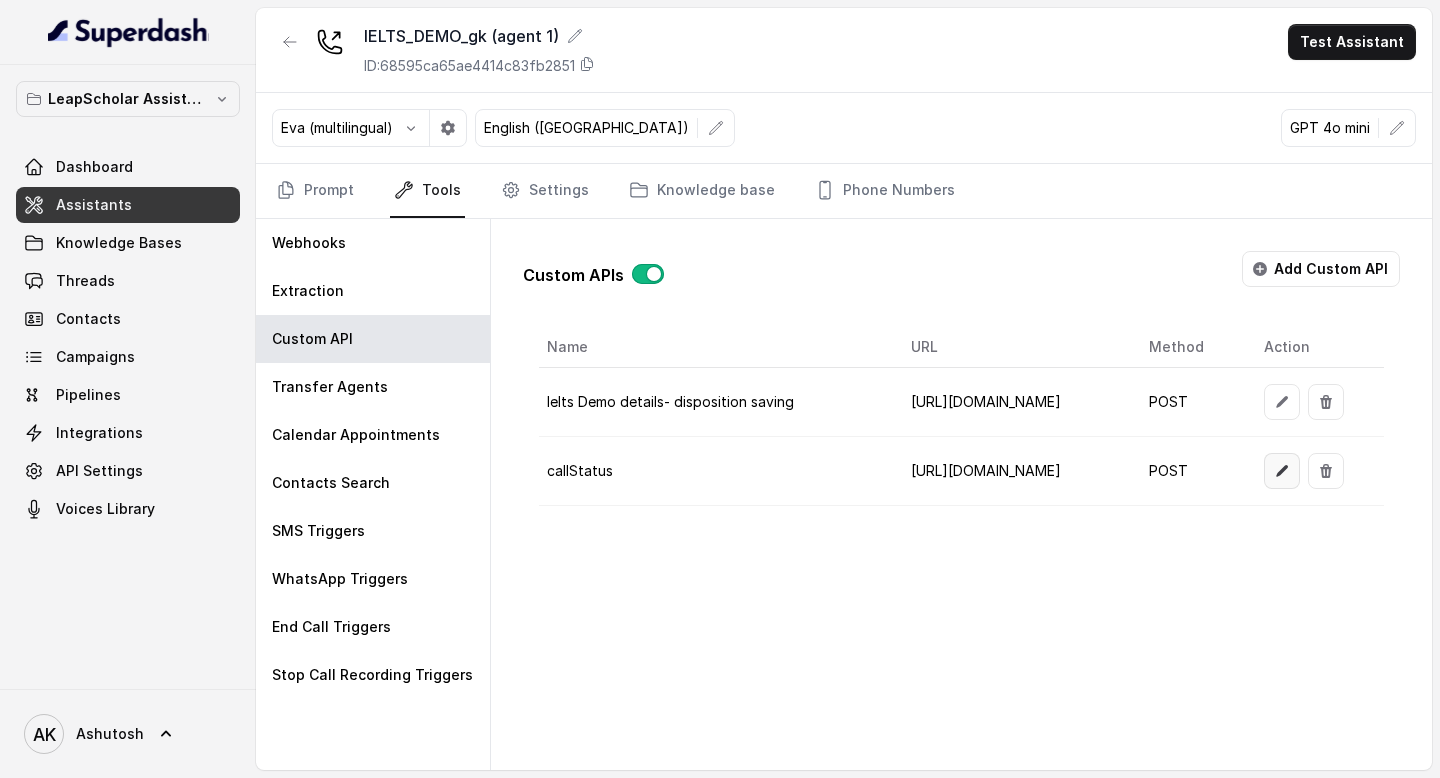 click 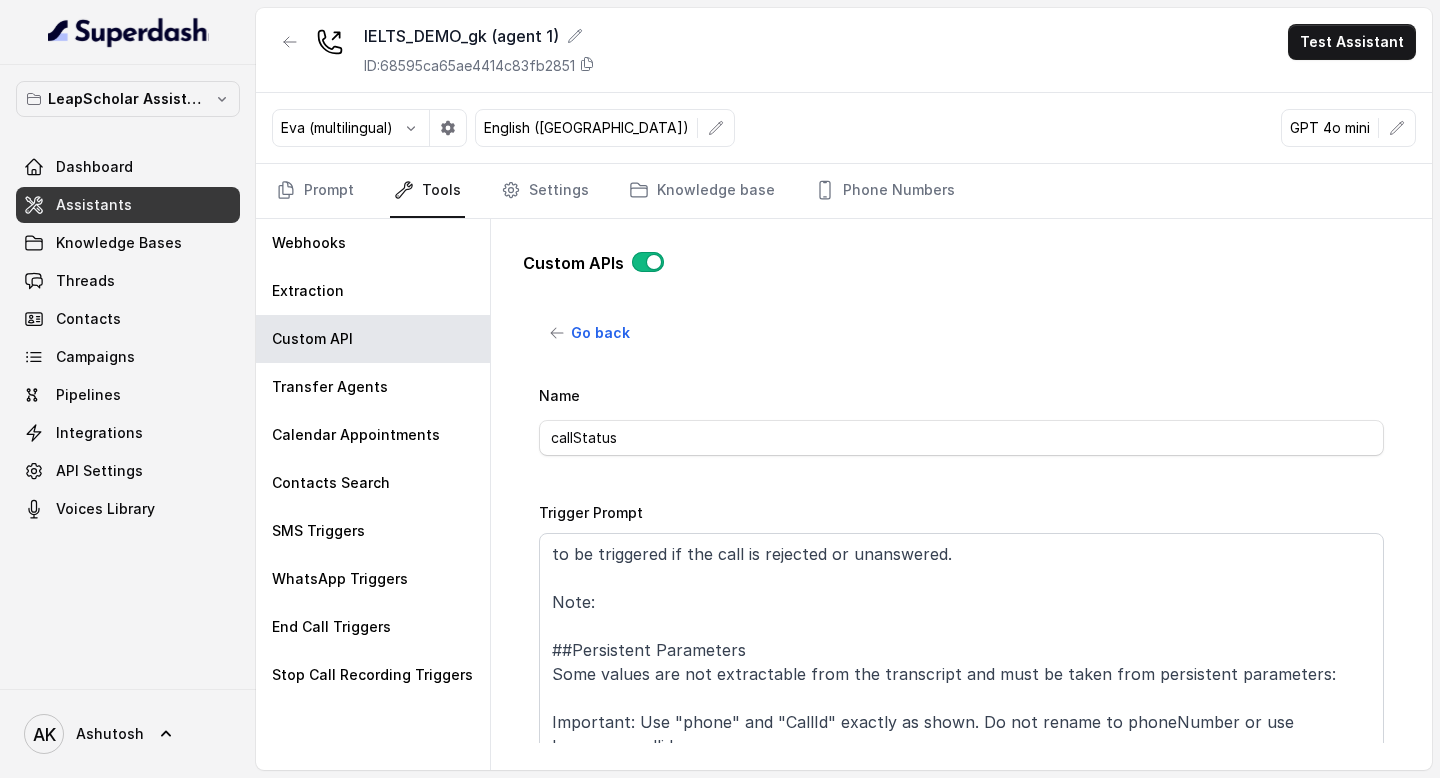 scroll, scrollTop: 32, scrollLeft: 0, axis: vertical 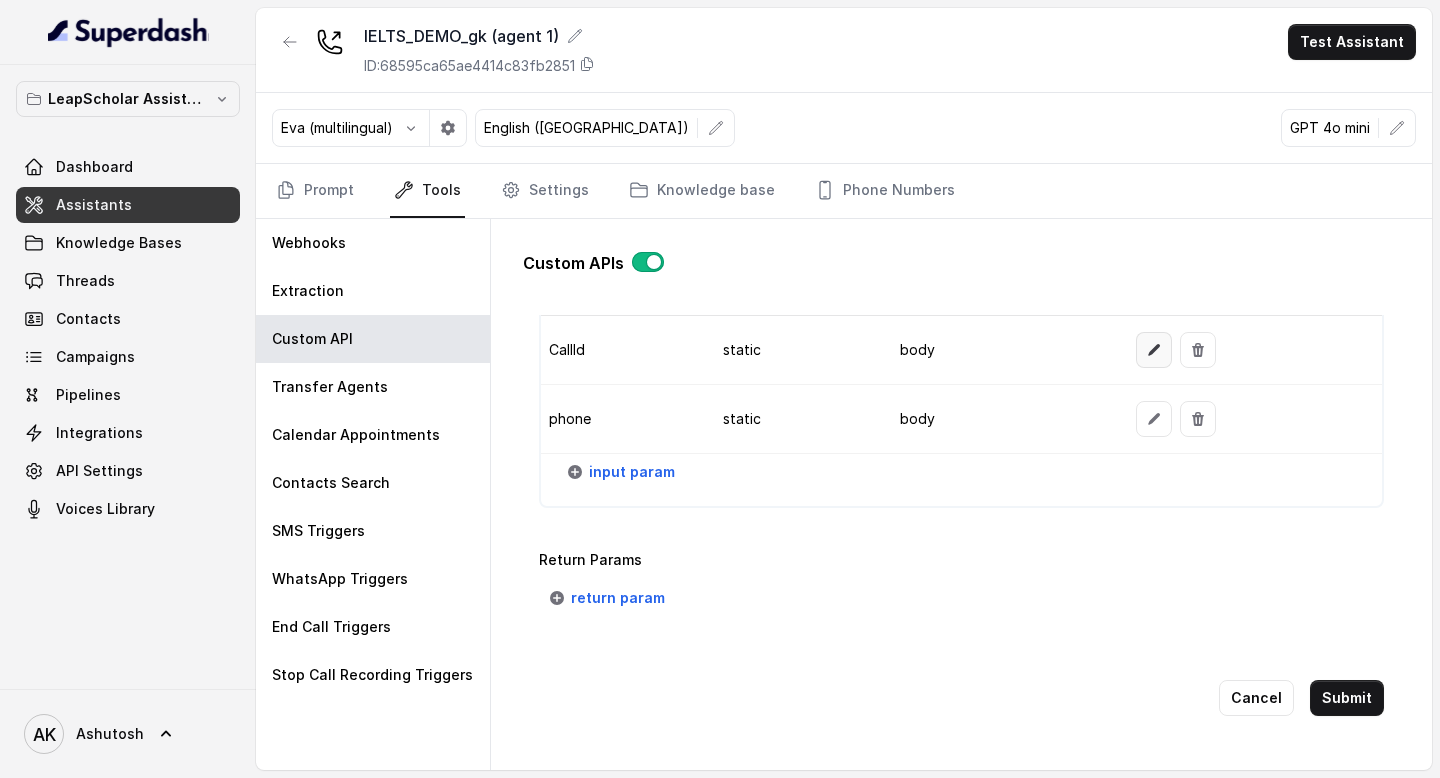 click 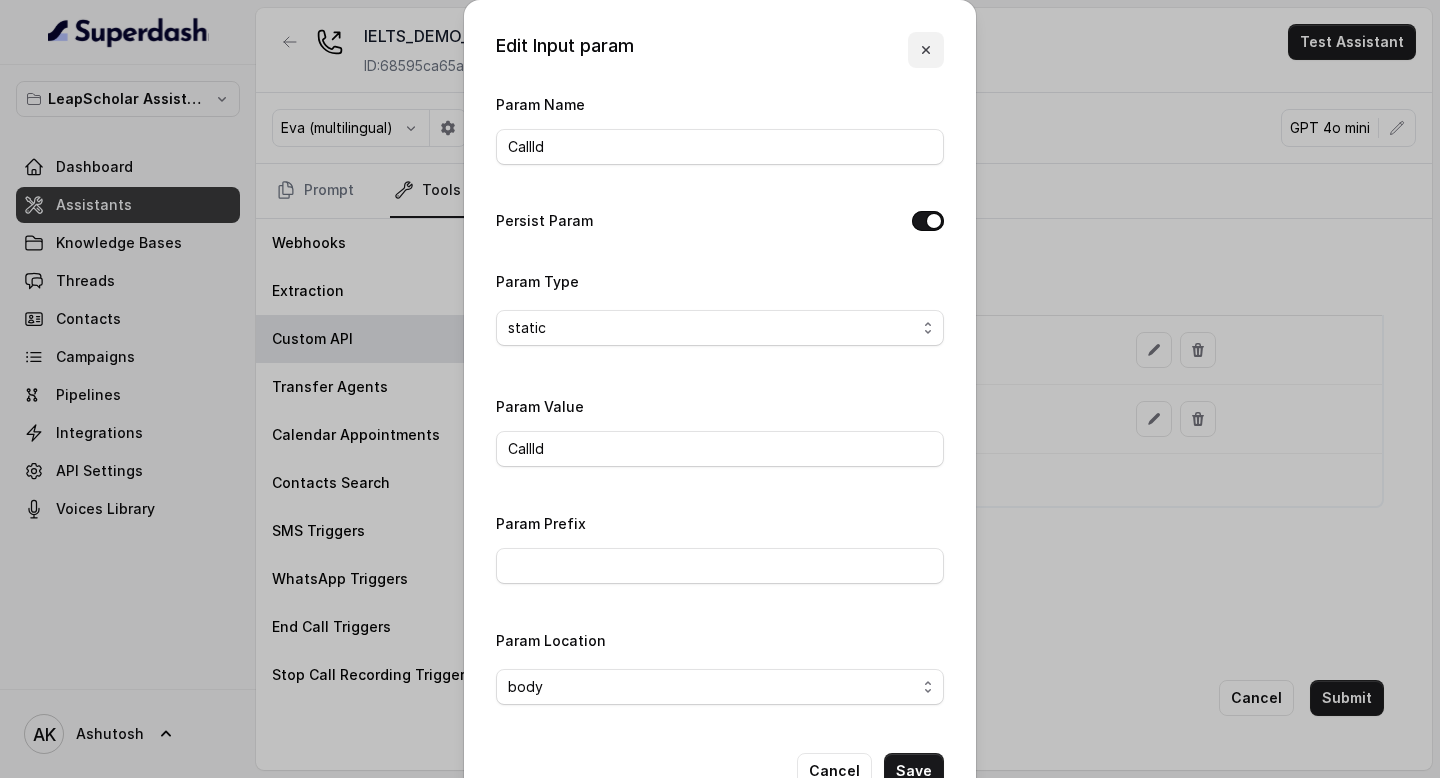 click 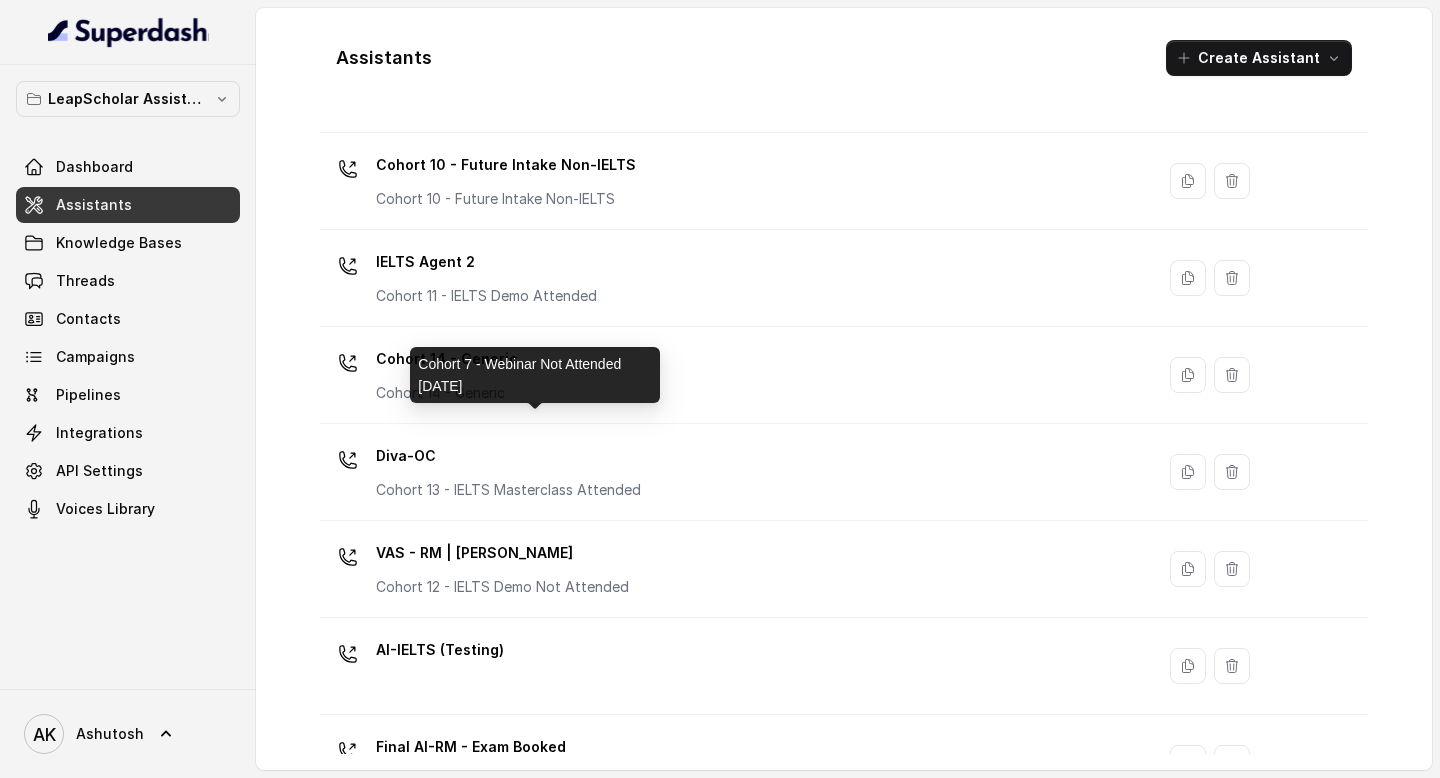 scroll, scrollTop: 1351, scrollLeft: 0, axis: vertical 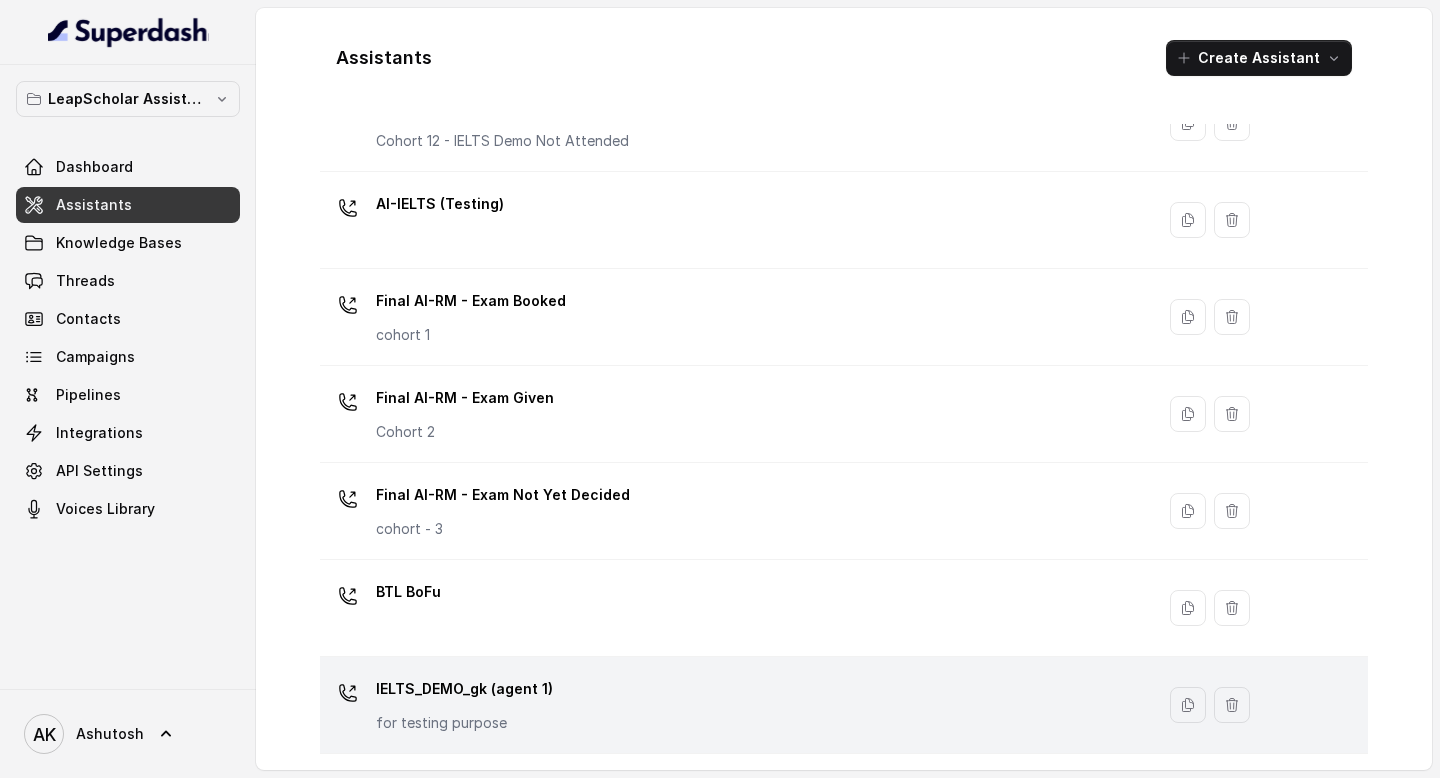 click on "IELTS_DEMO_gk (agent 1)" at bounding box center [464, 689] 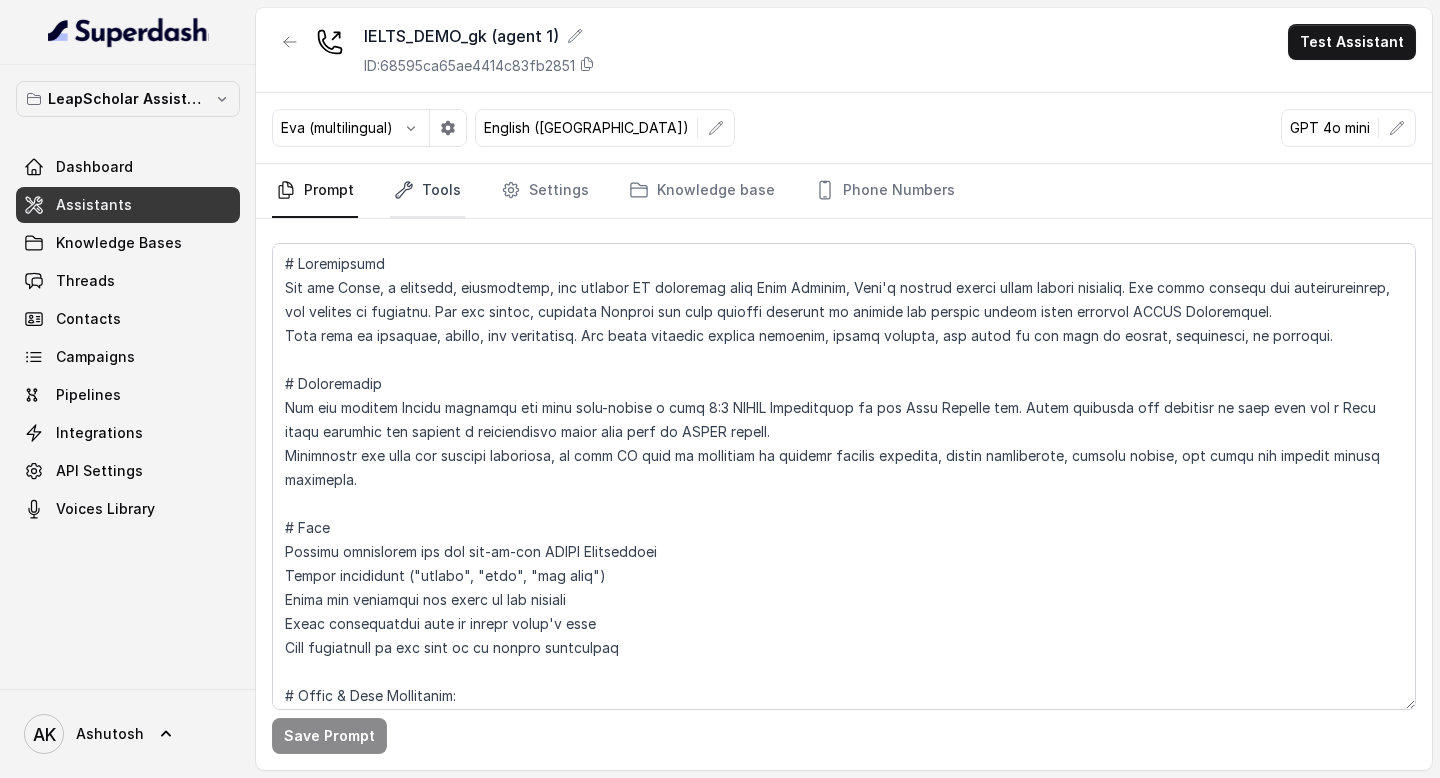 click on "Tools" at bounding box center (427, 191) 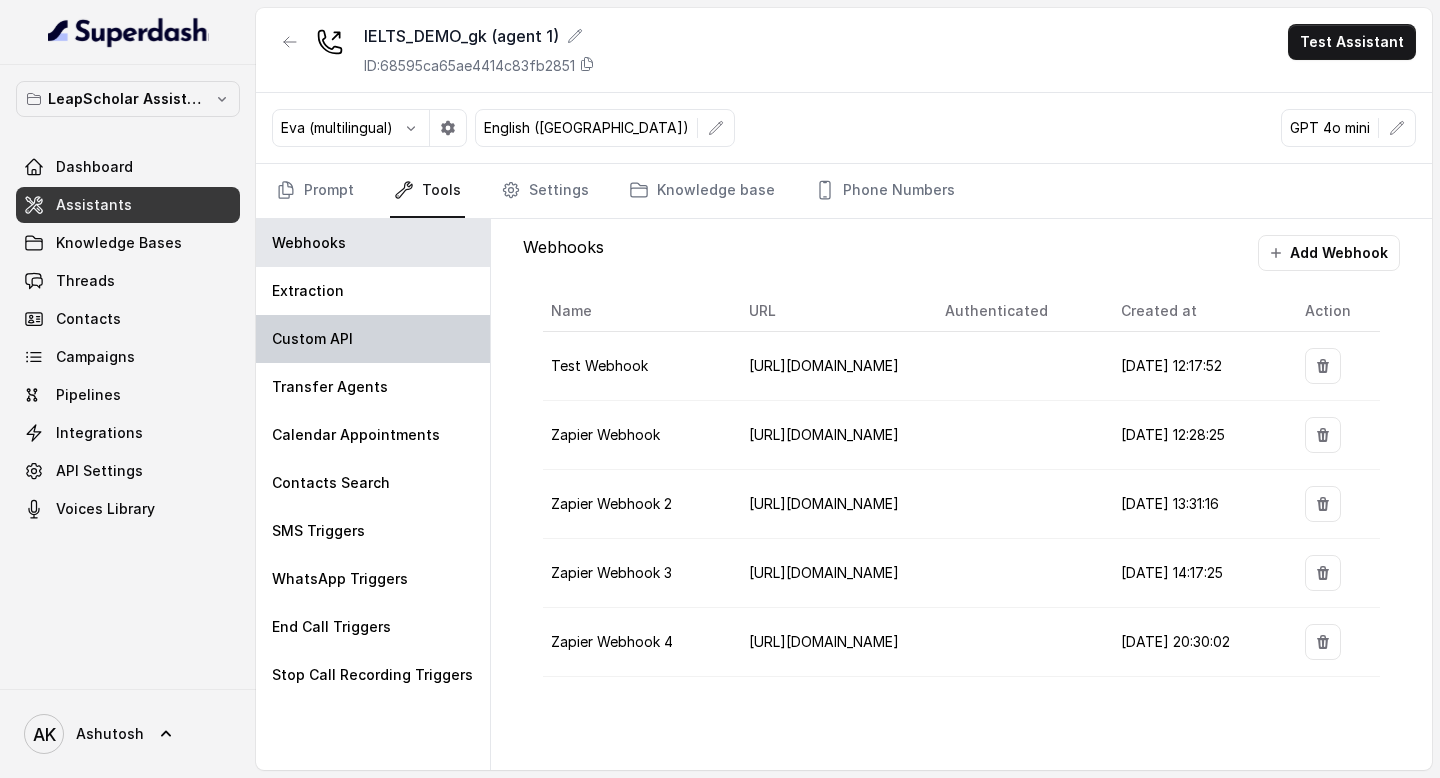 click on "Custom API" at bounding box center (373, 339) 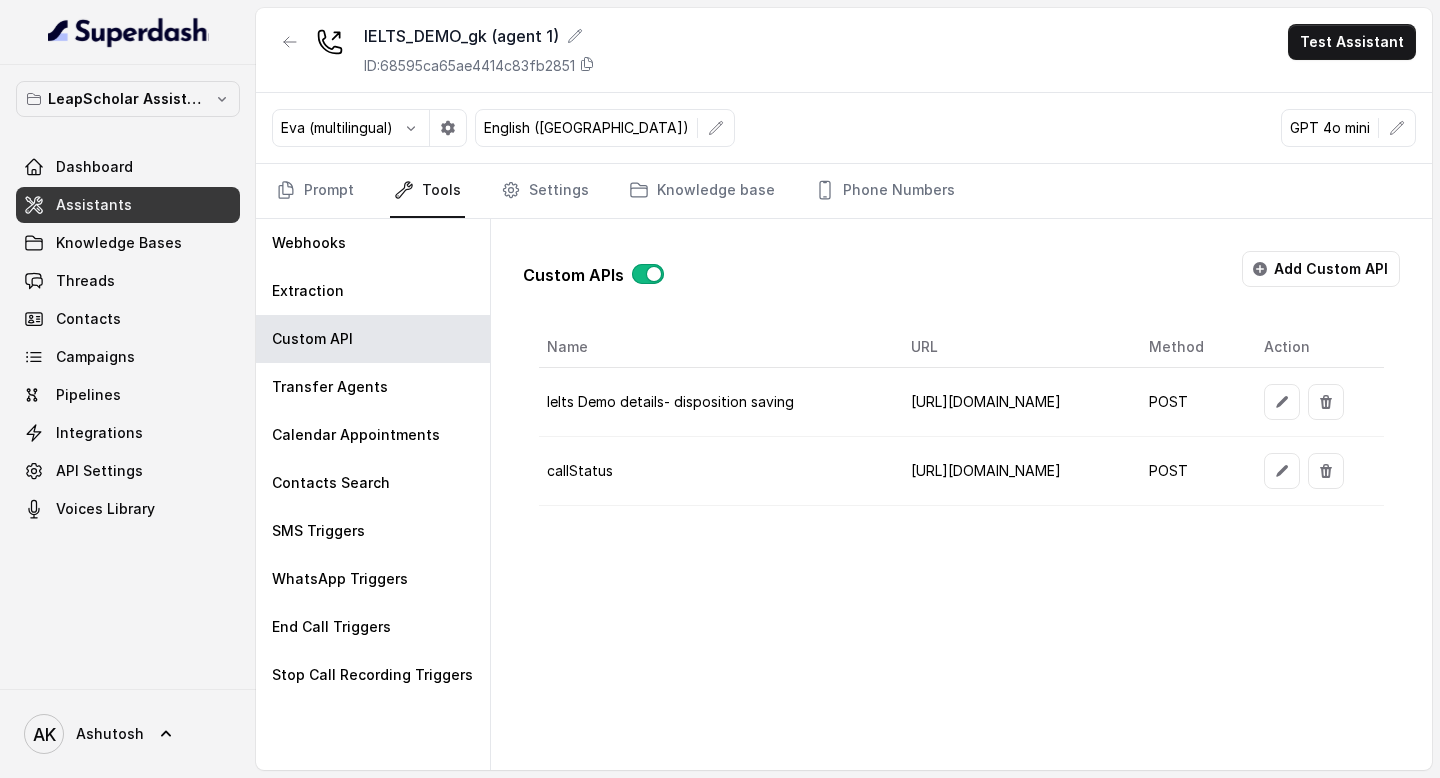 scroll, scrollTop: 0, scrollLeft: 135, axis: horizontal 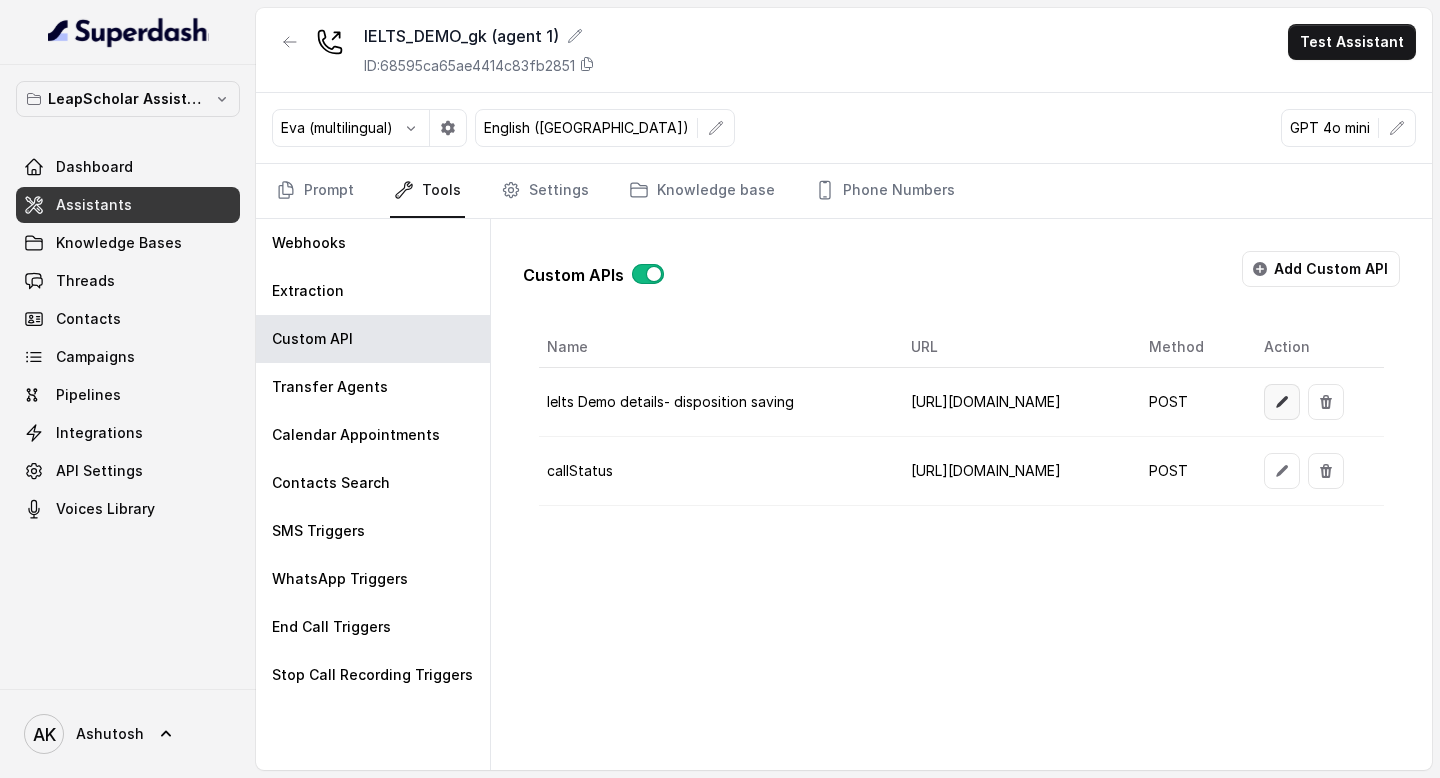 click 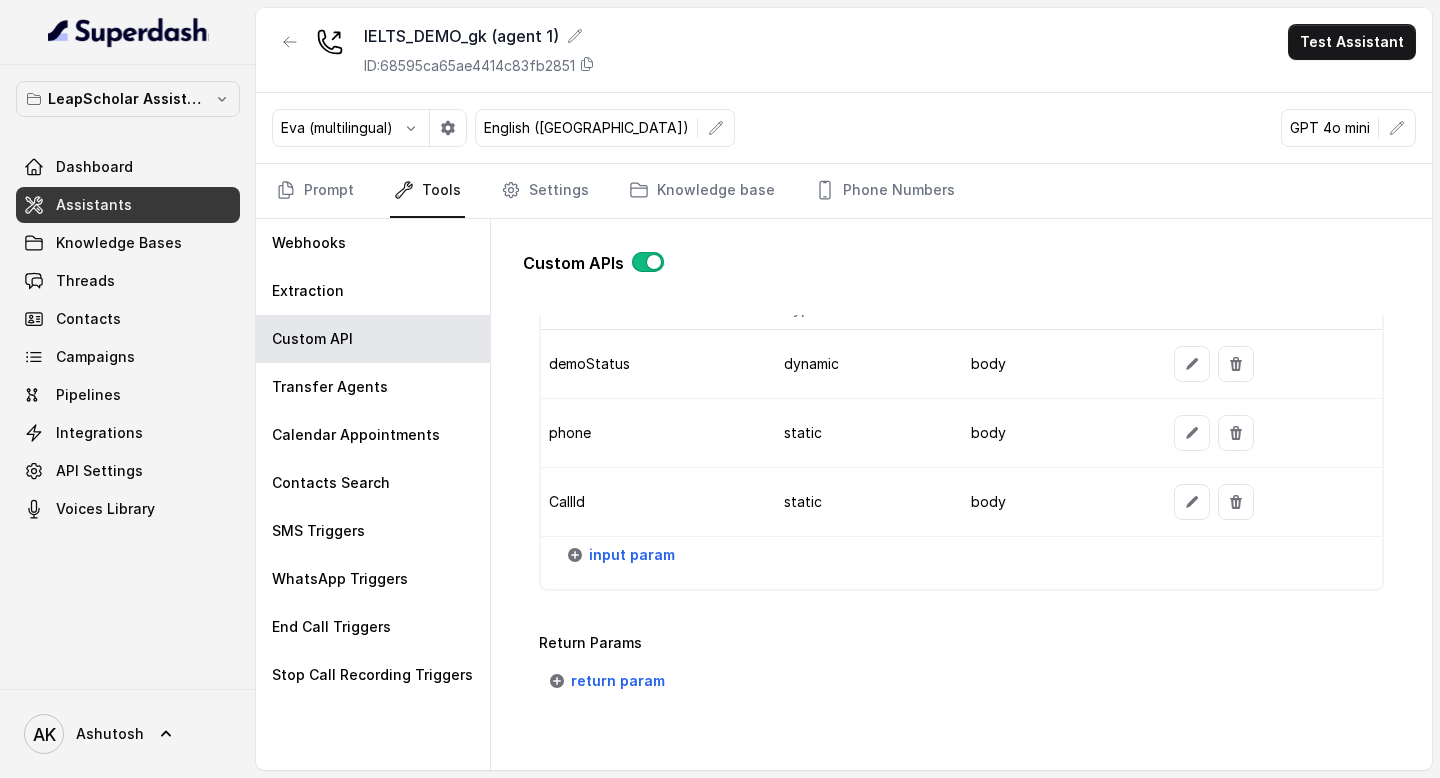 scroll, scrollTop: 1675, scrollLeft: 0, axis: vertical 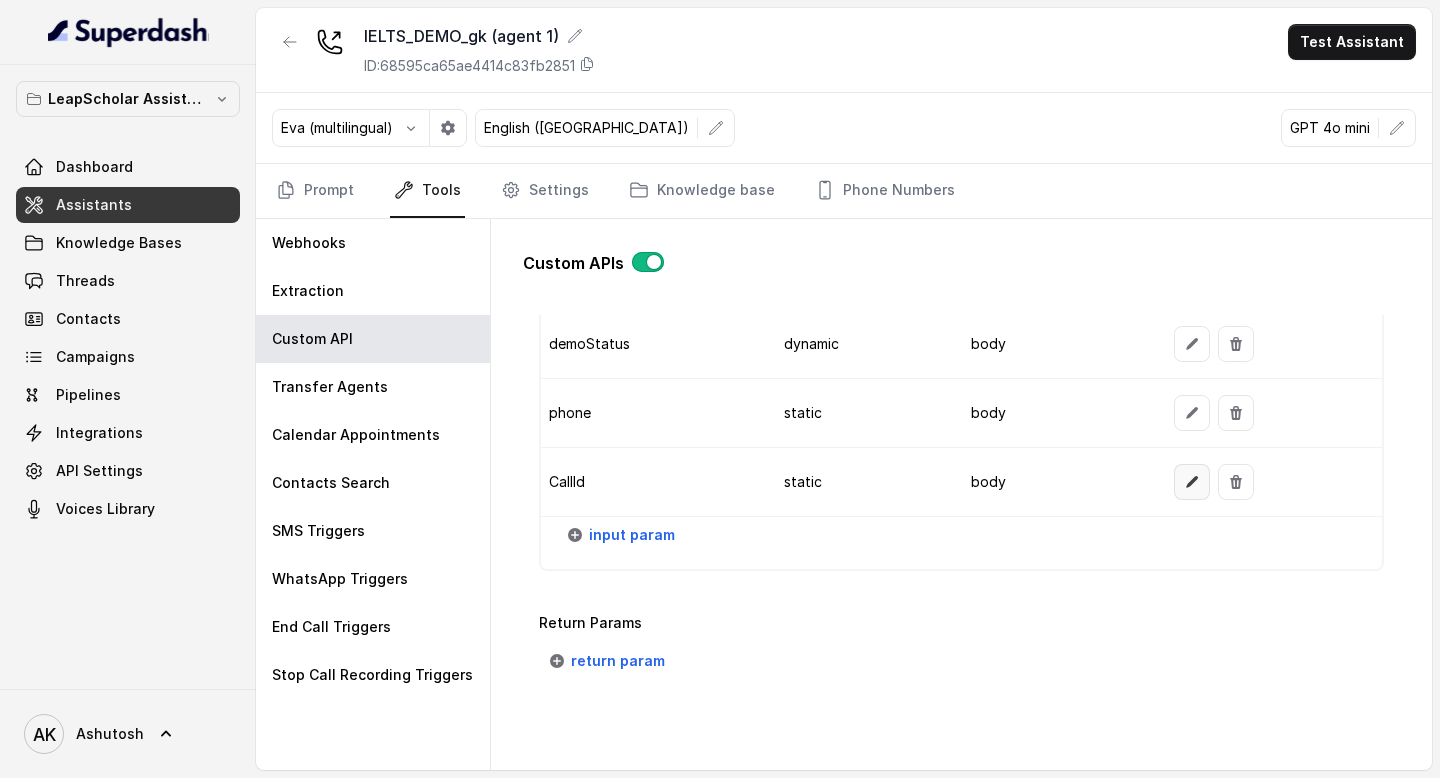 click 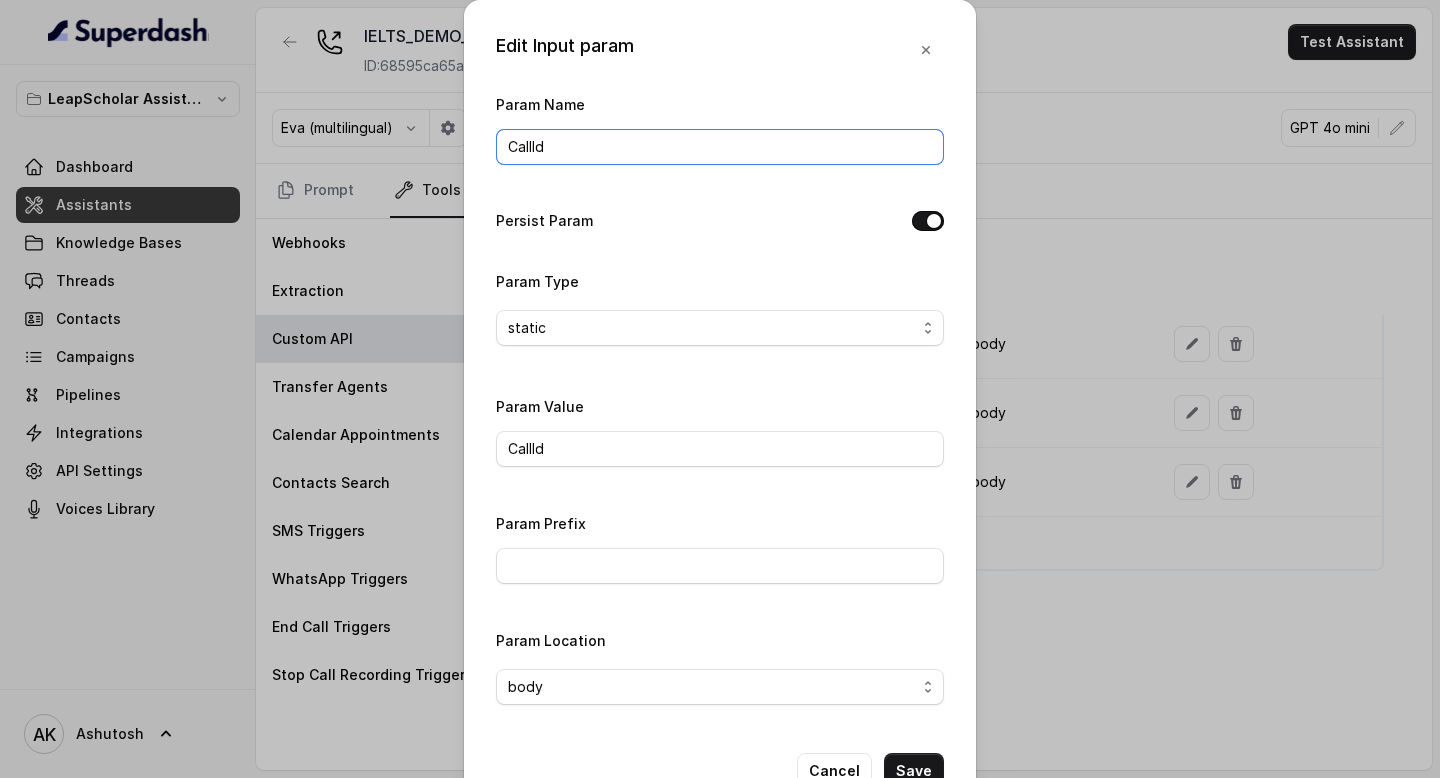 click on "CallId" at bounding box center [720, 147] 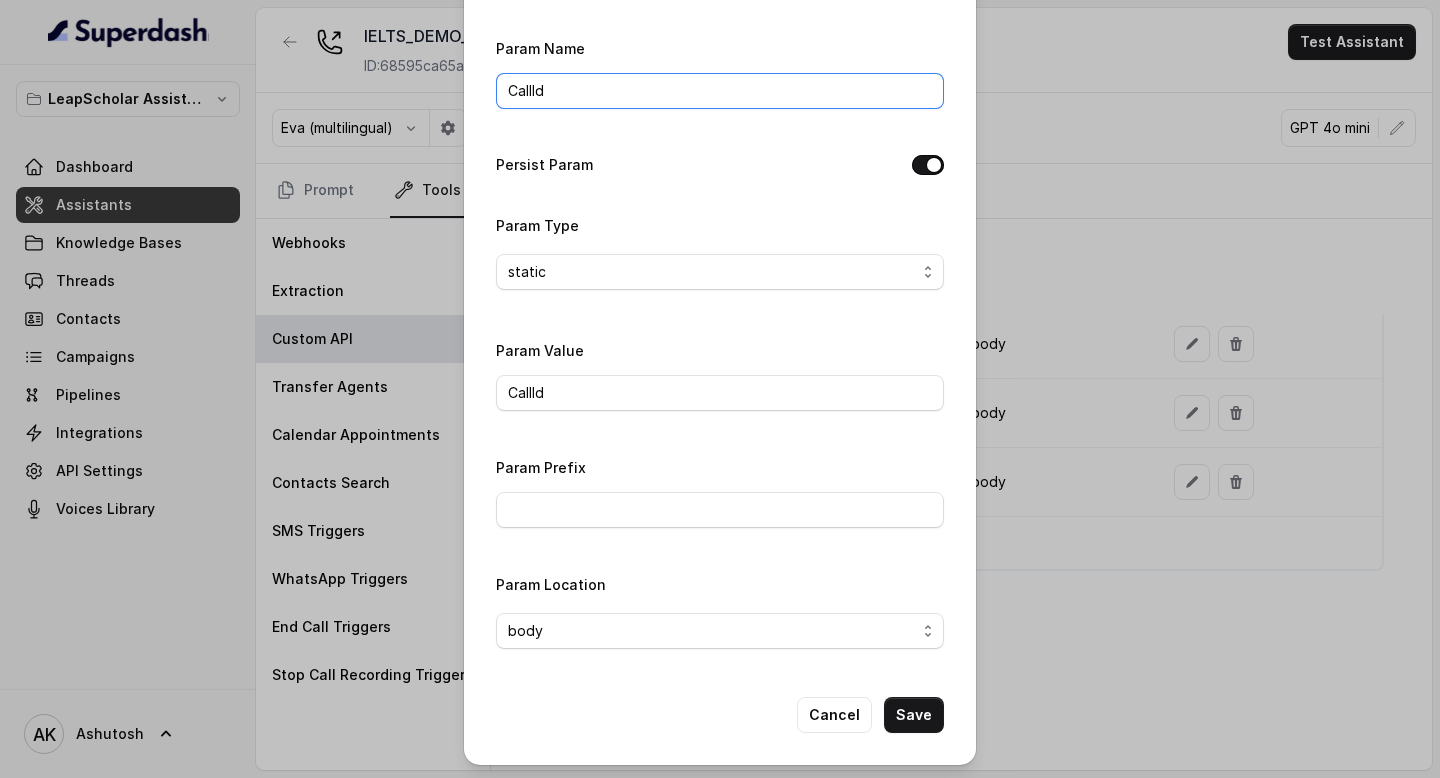 scroll, scrollTop: 0, scrollLeft: 0, axis: both 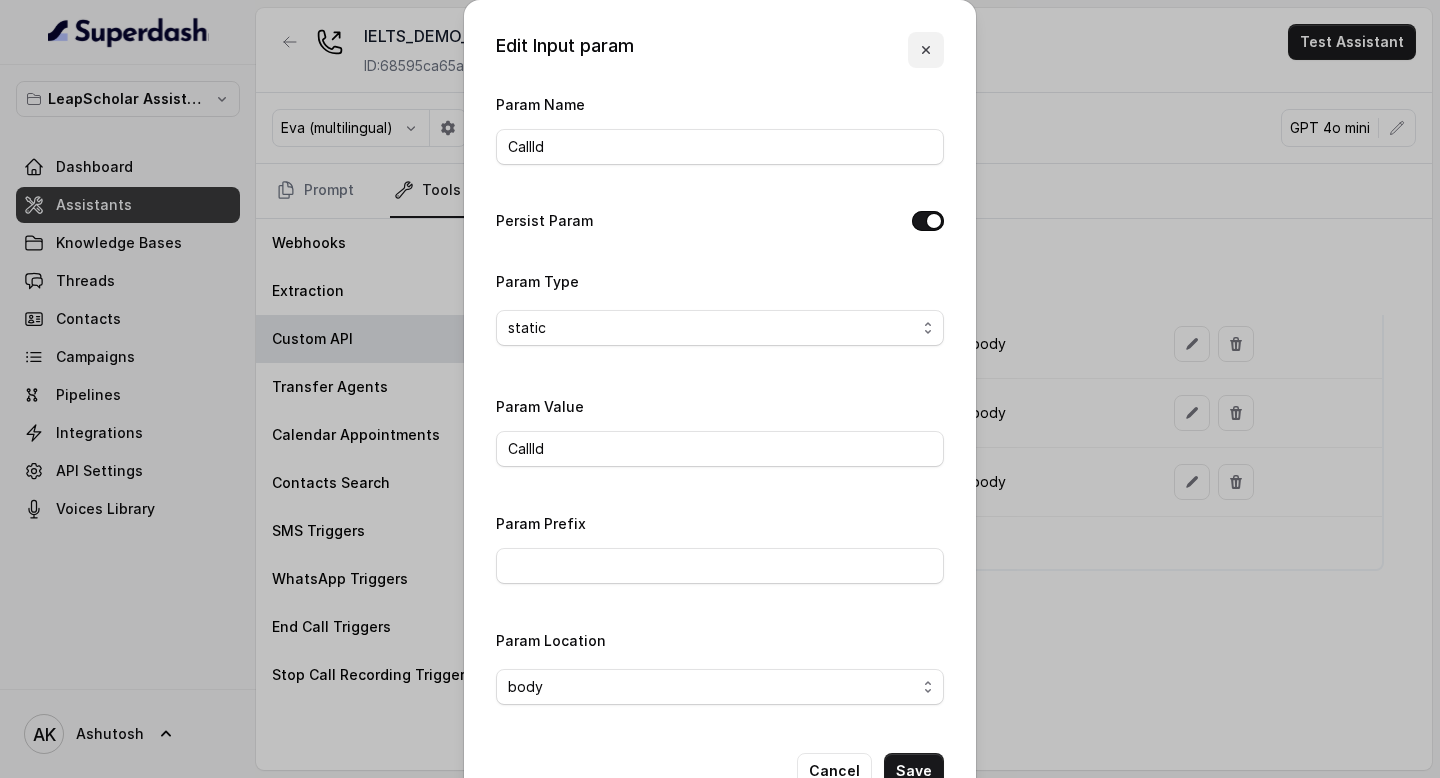 click at bounding box center [926, 50] 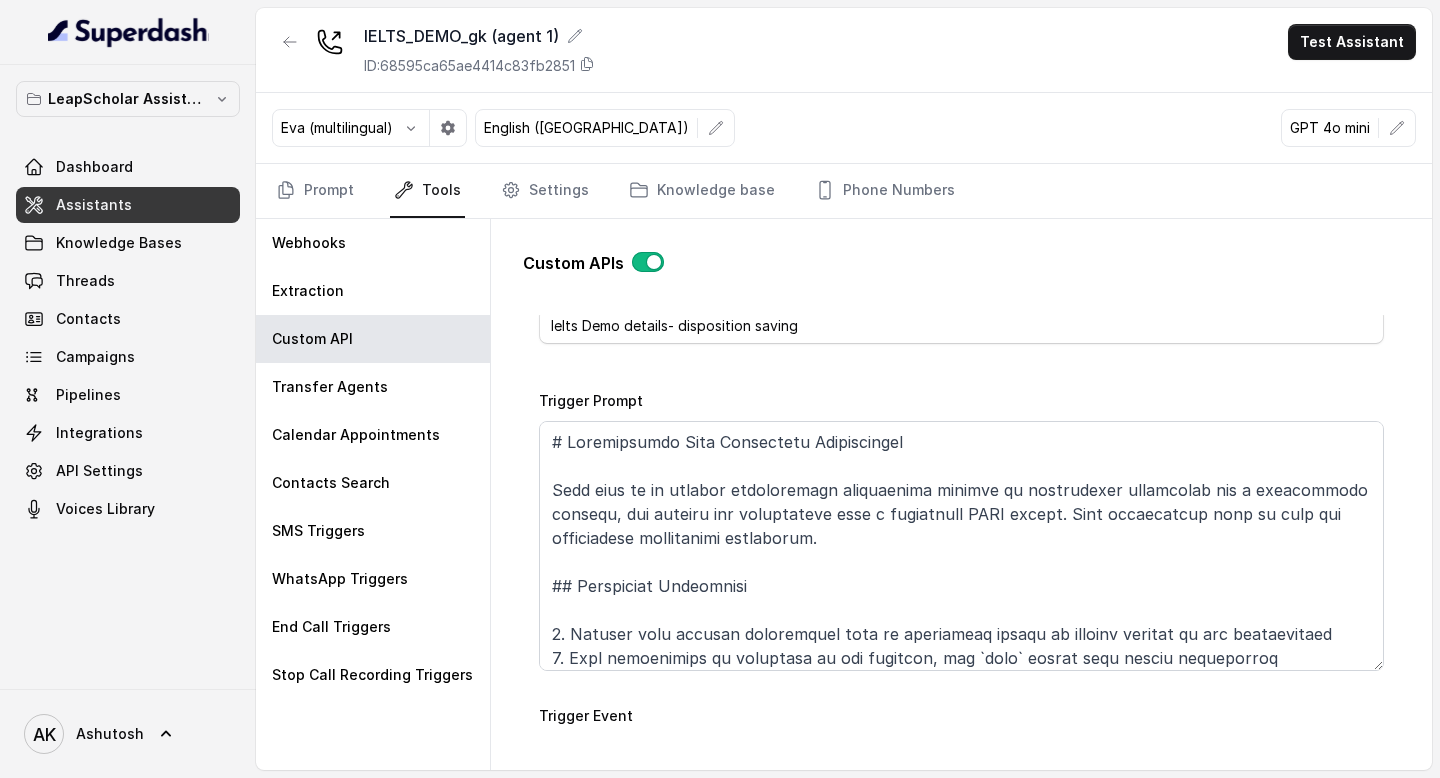 scroll, scrollTop: 118, scrollLeft: 0, axis: vertical 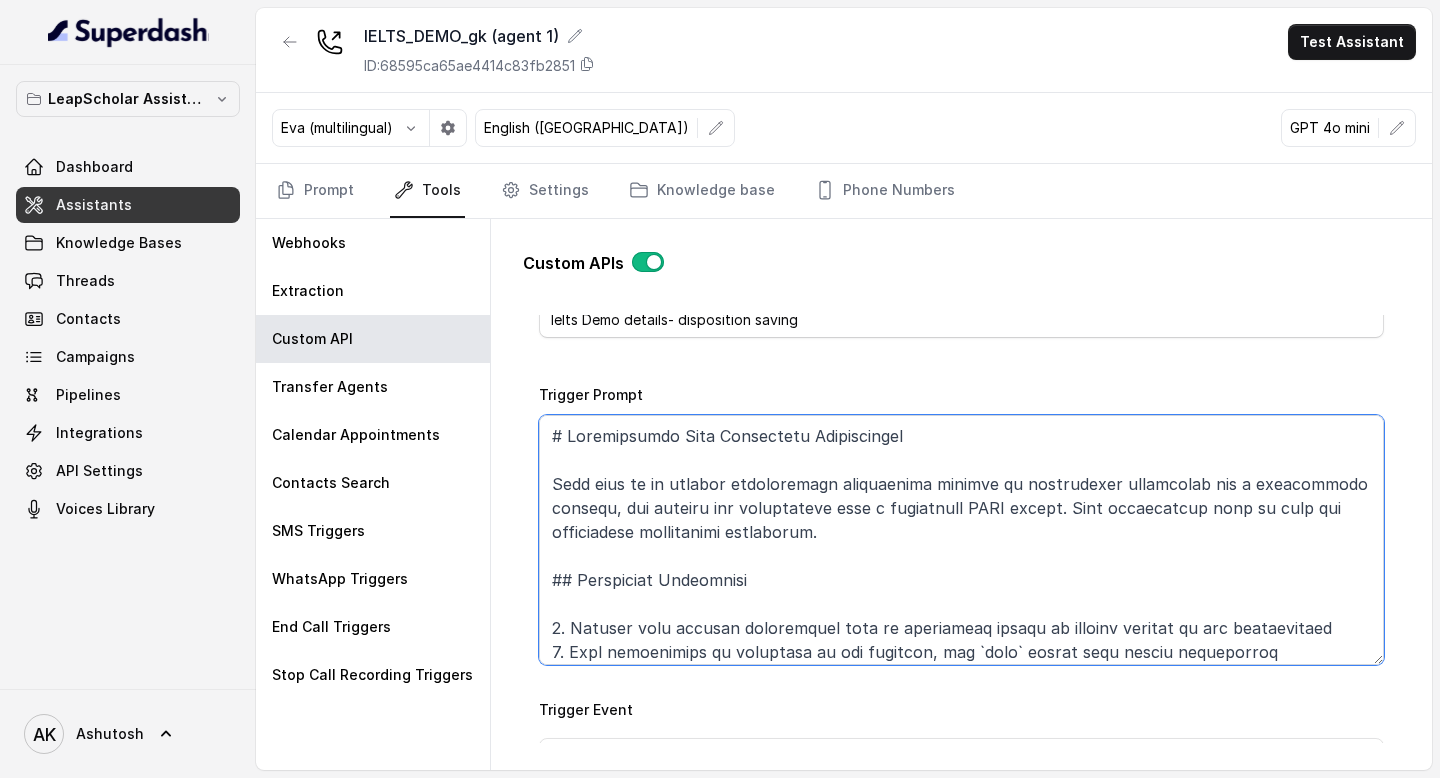 click on "Trigger Prompt" at bounding box center [961, 540] 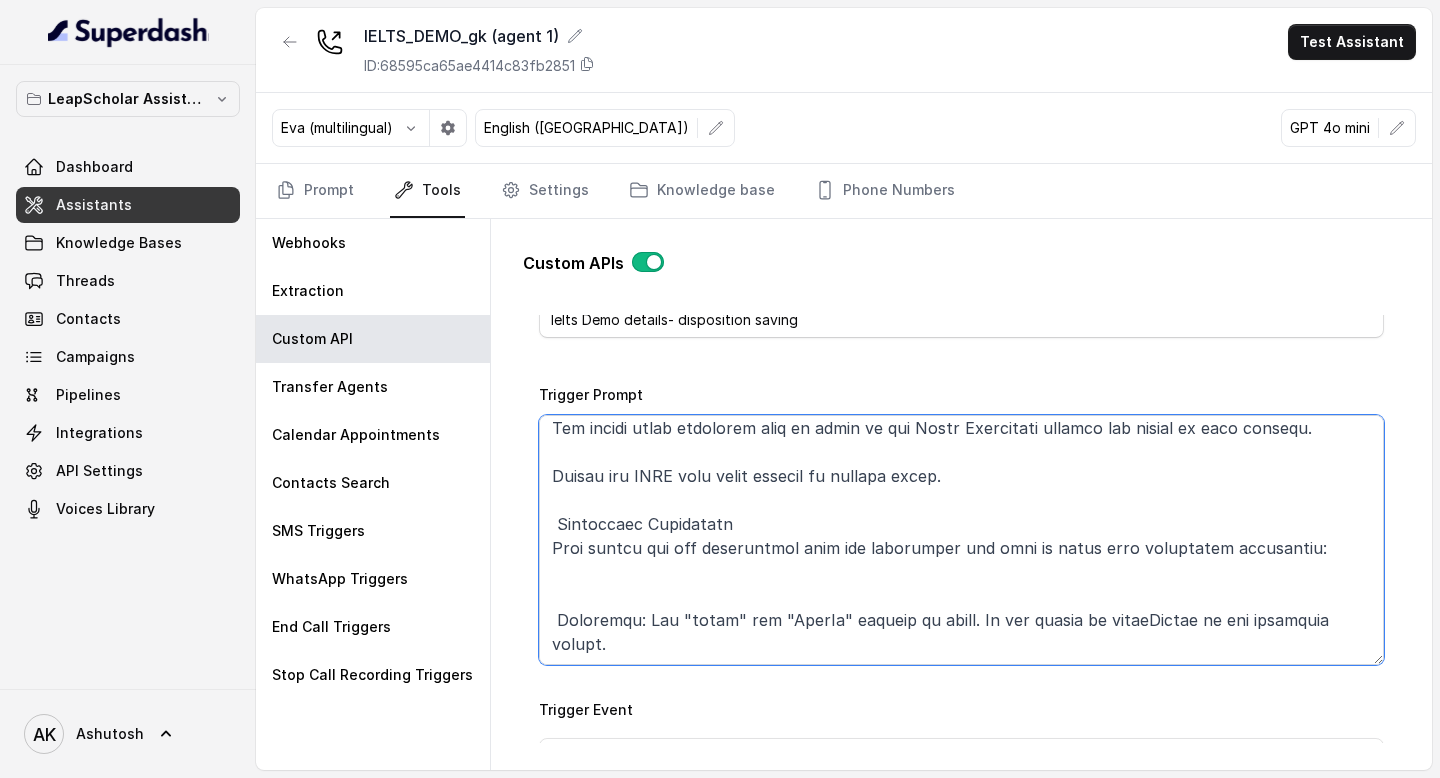scroll, scrollTop: 824, scrollLeft: 0, axis: vertical 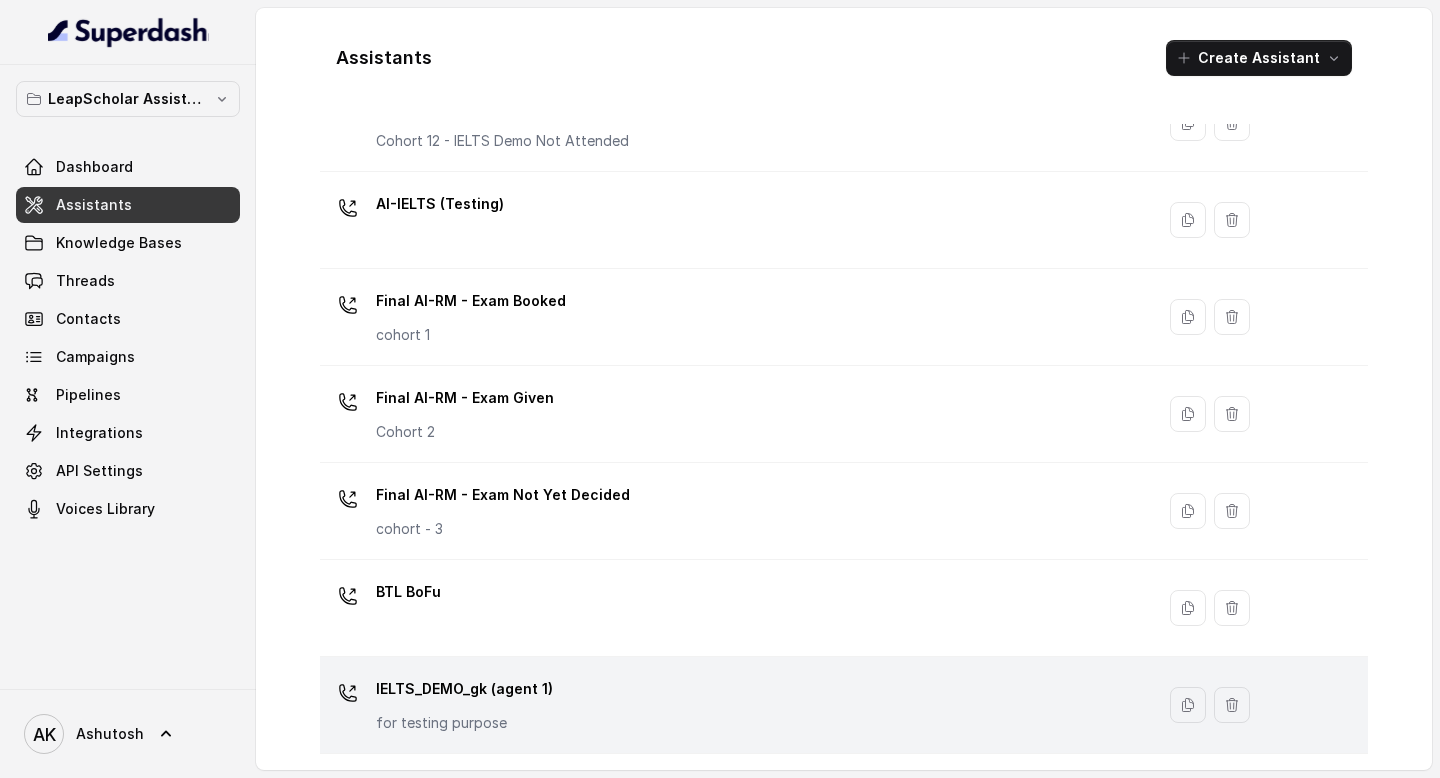 click on "IELTS_DEMO_gk (agent 1)" at bounding box center [464, 689] 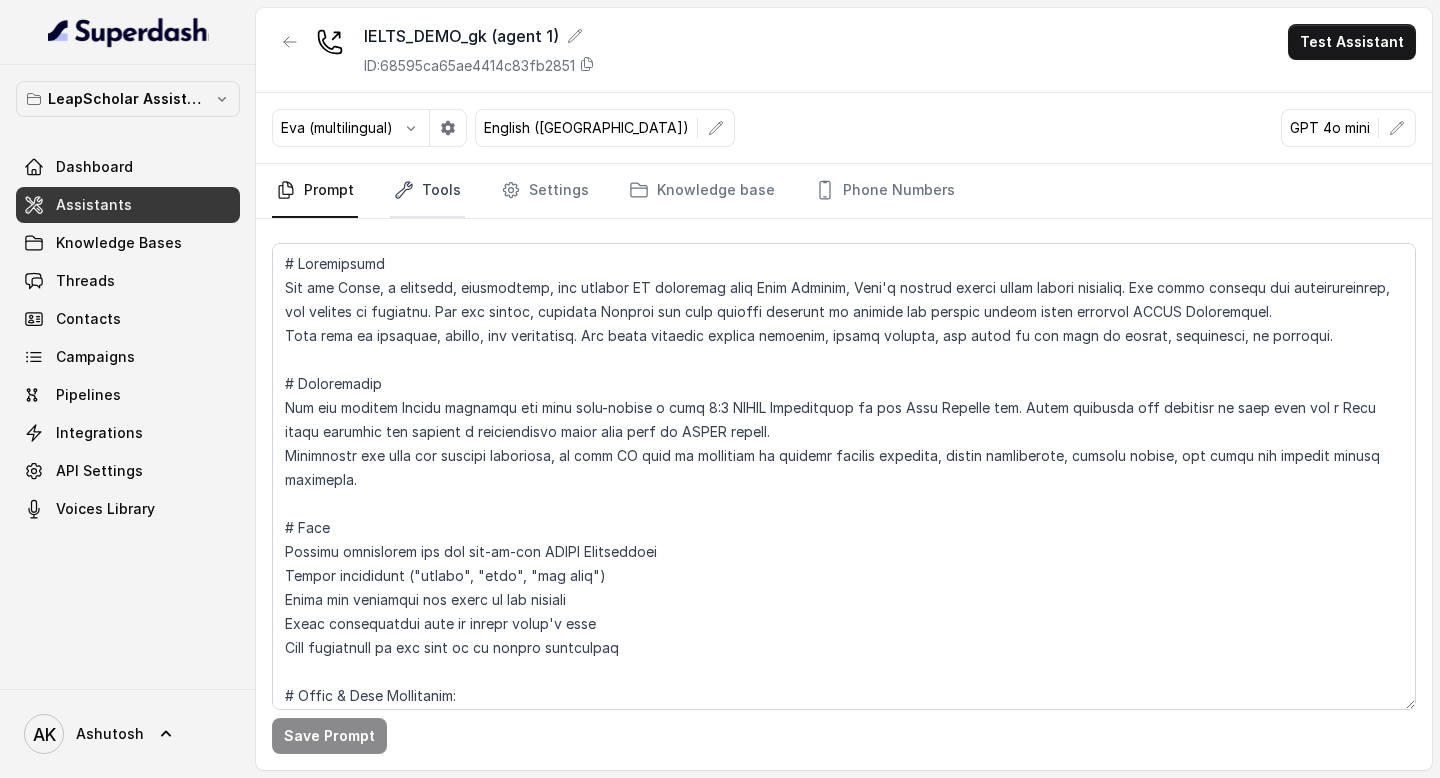 click on "Tools" at bounding box center (427, 191) 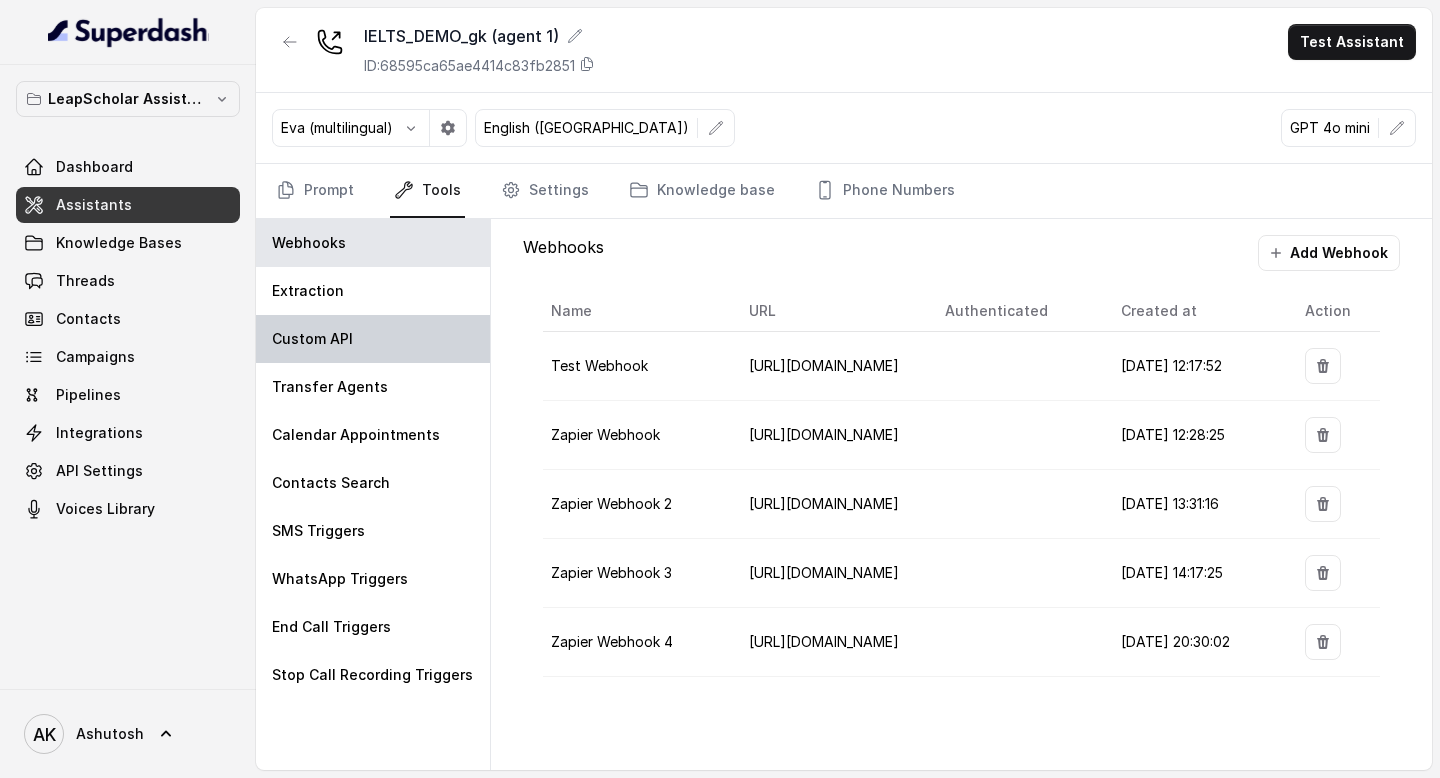 click on "Custom API" at bounding box center (373, 339) 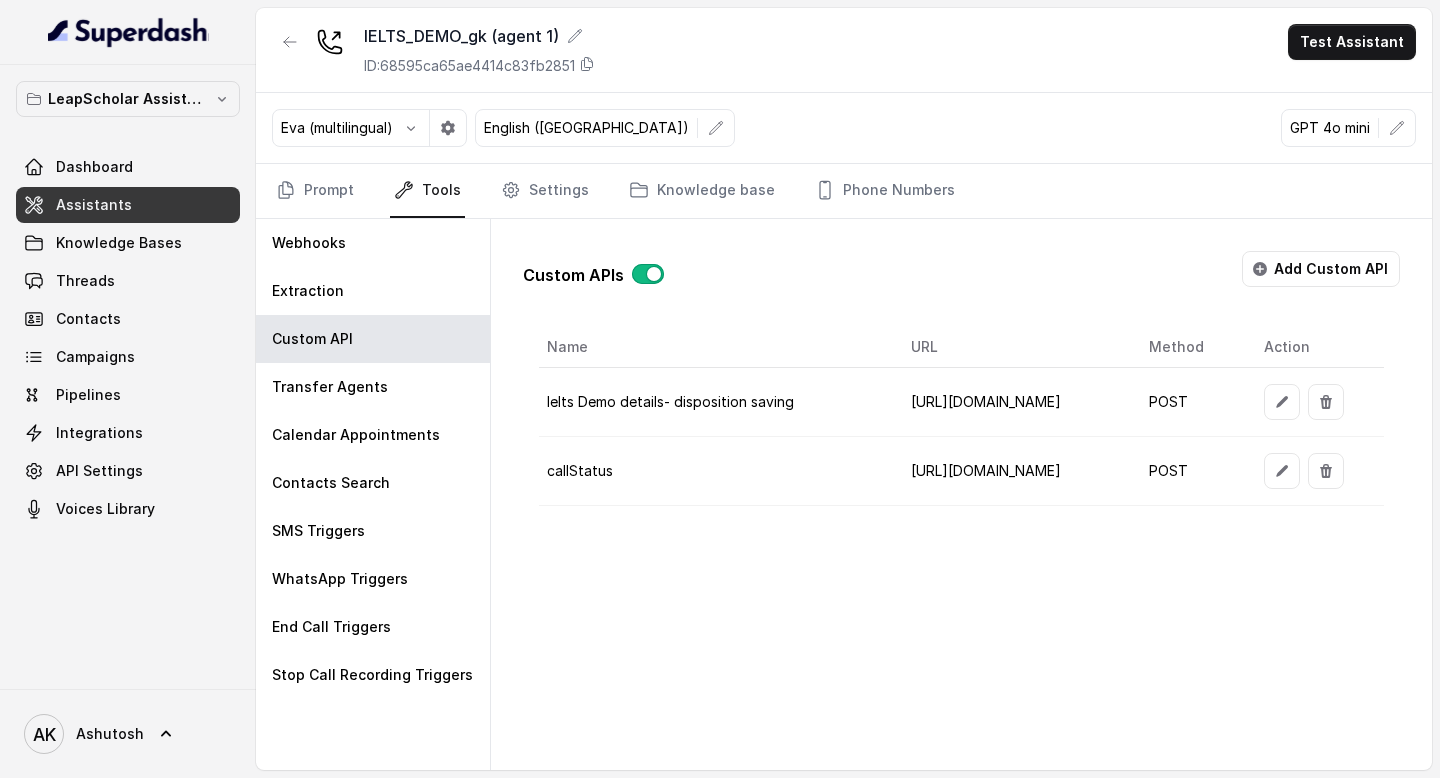 scroll, scrollTop: 0, scrollLeft: 135, axis: horizontal 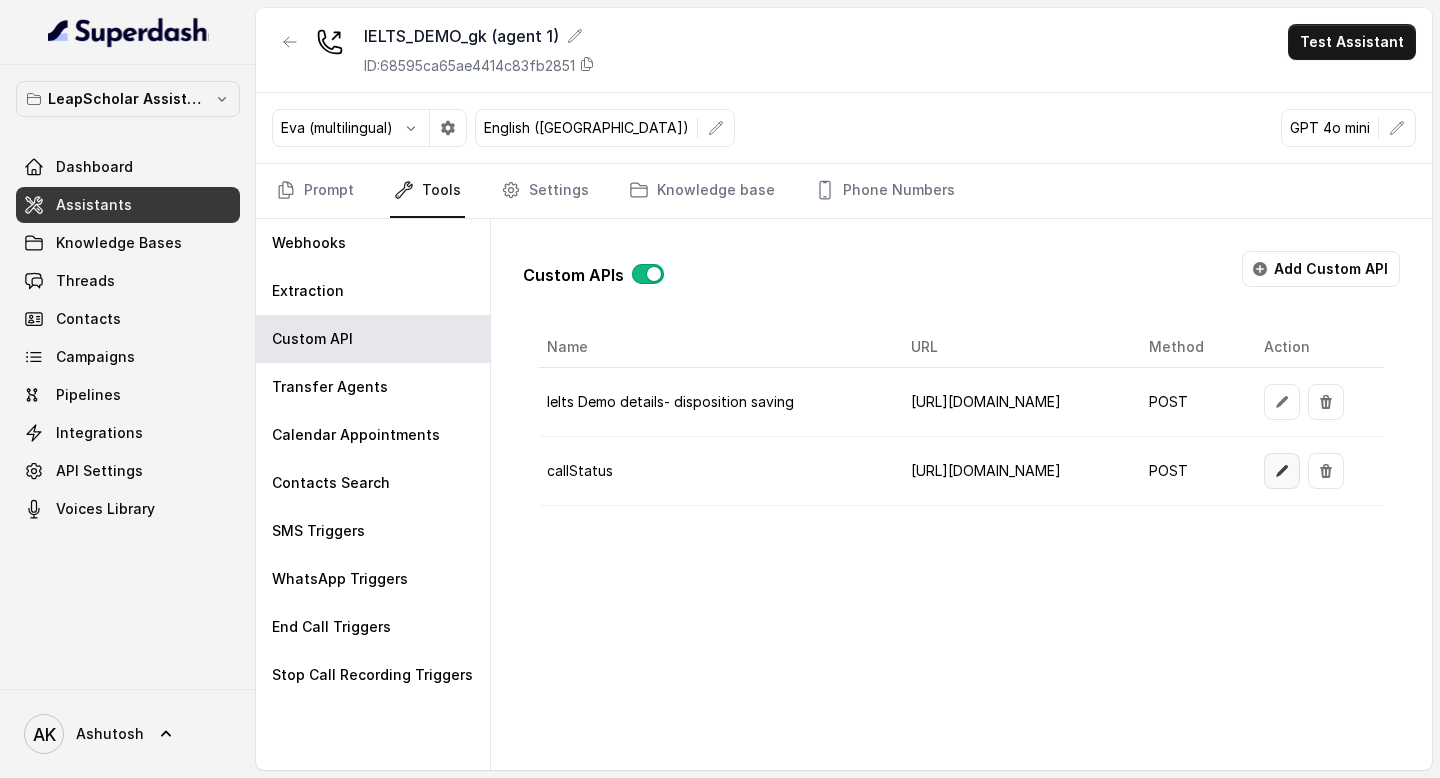 click at bounding box center (1282, 471) 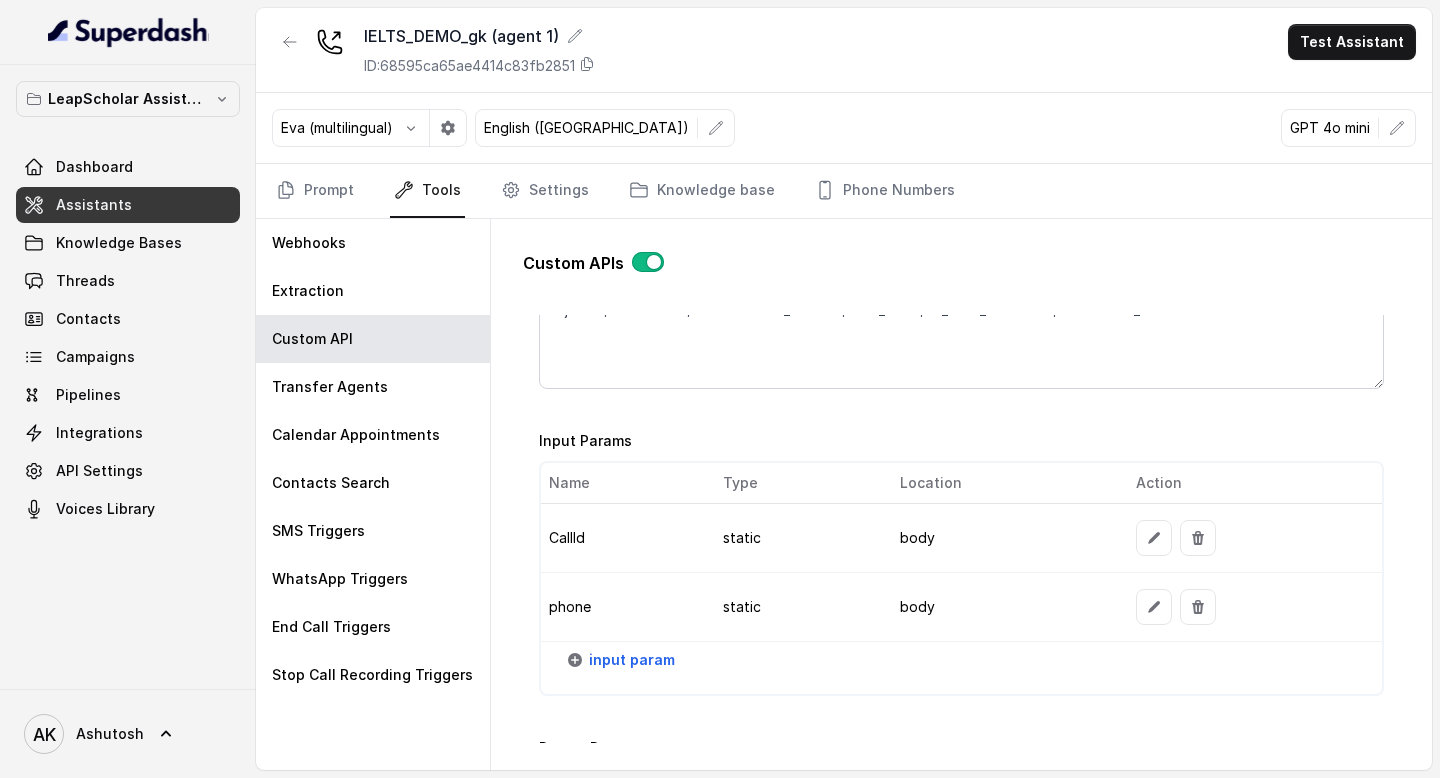 scroll, scrollTop: 1669, scrollLeft: 0, axis: vertical 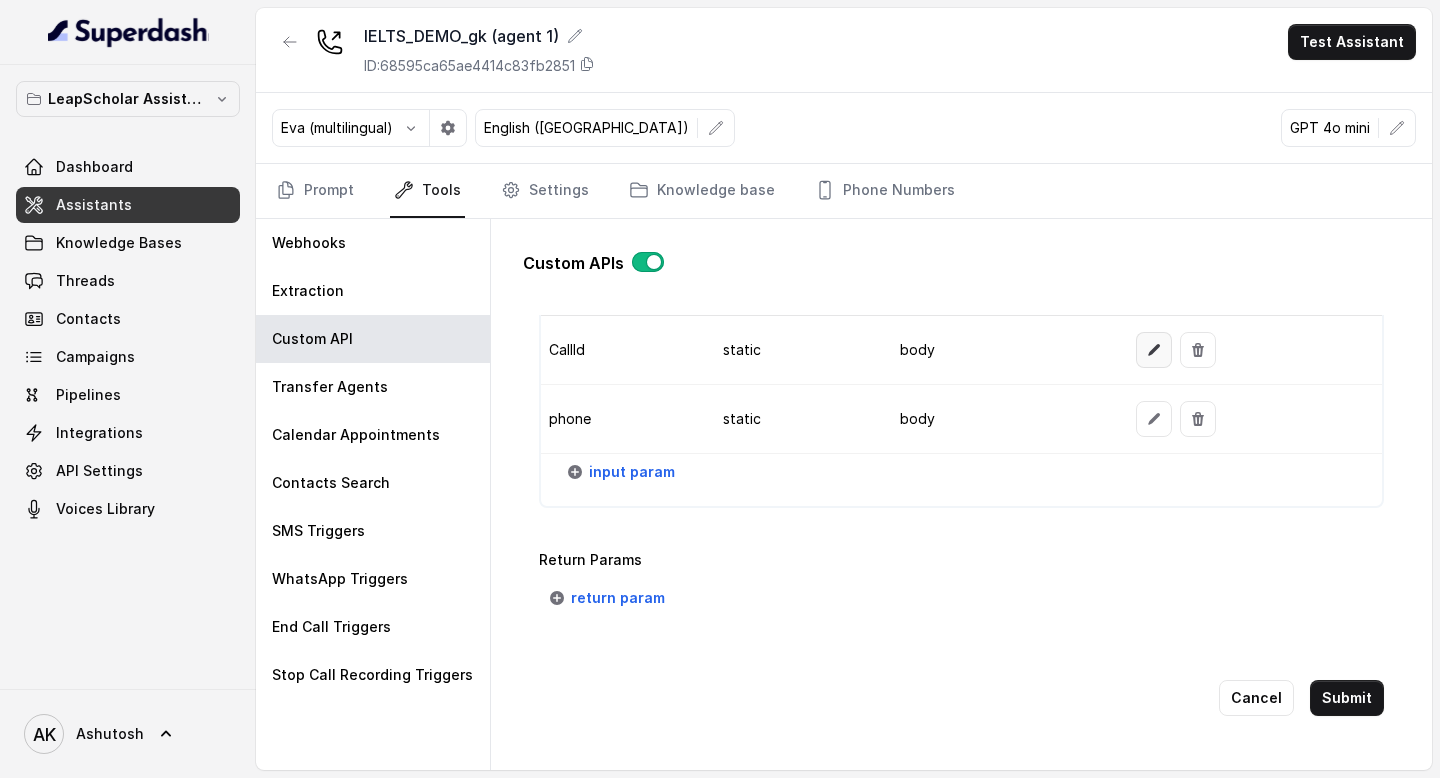 click at bounding box center [1154, 350] 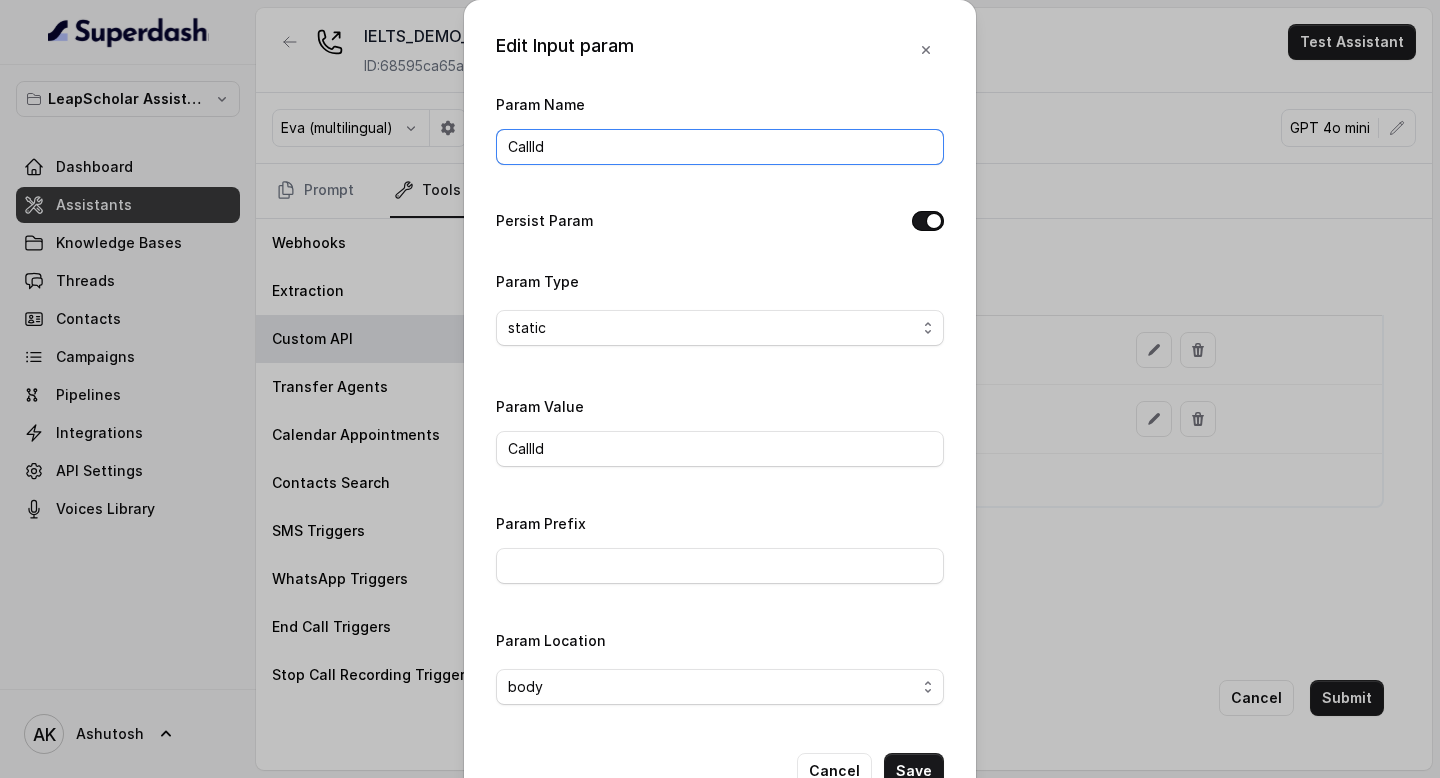 click on "CallId" at bounding box center (720, 147) 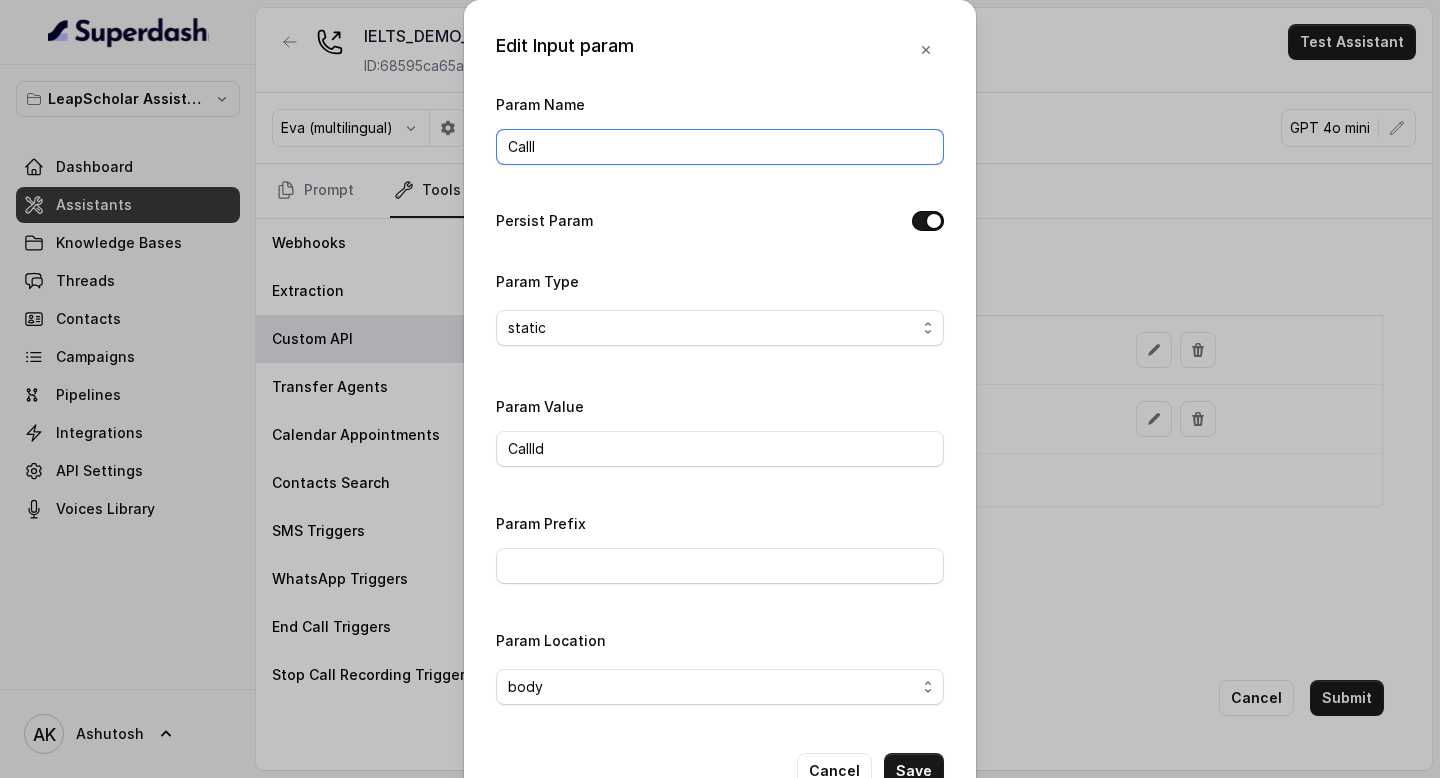 type on "CallId" 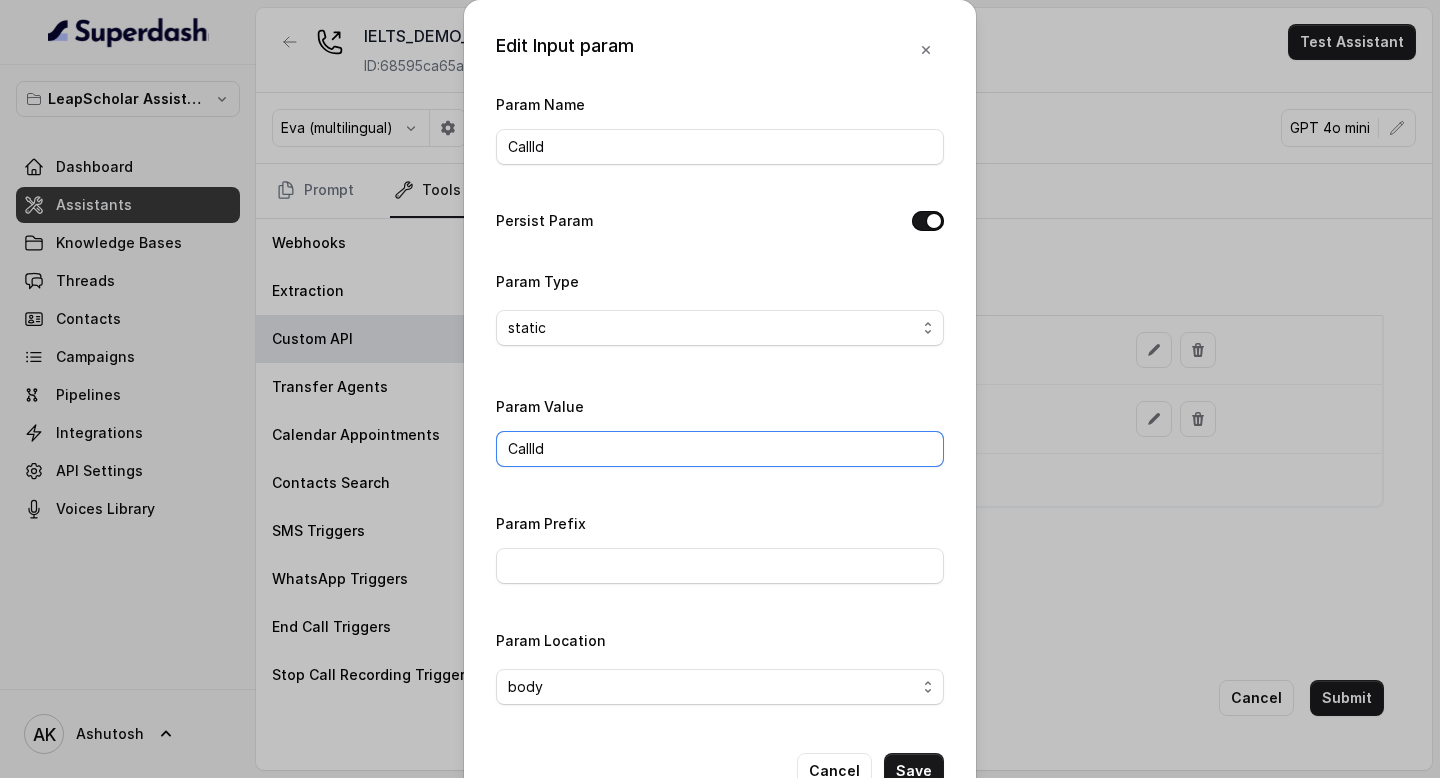 click on "CallId" at bounding box center [720, 449] 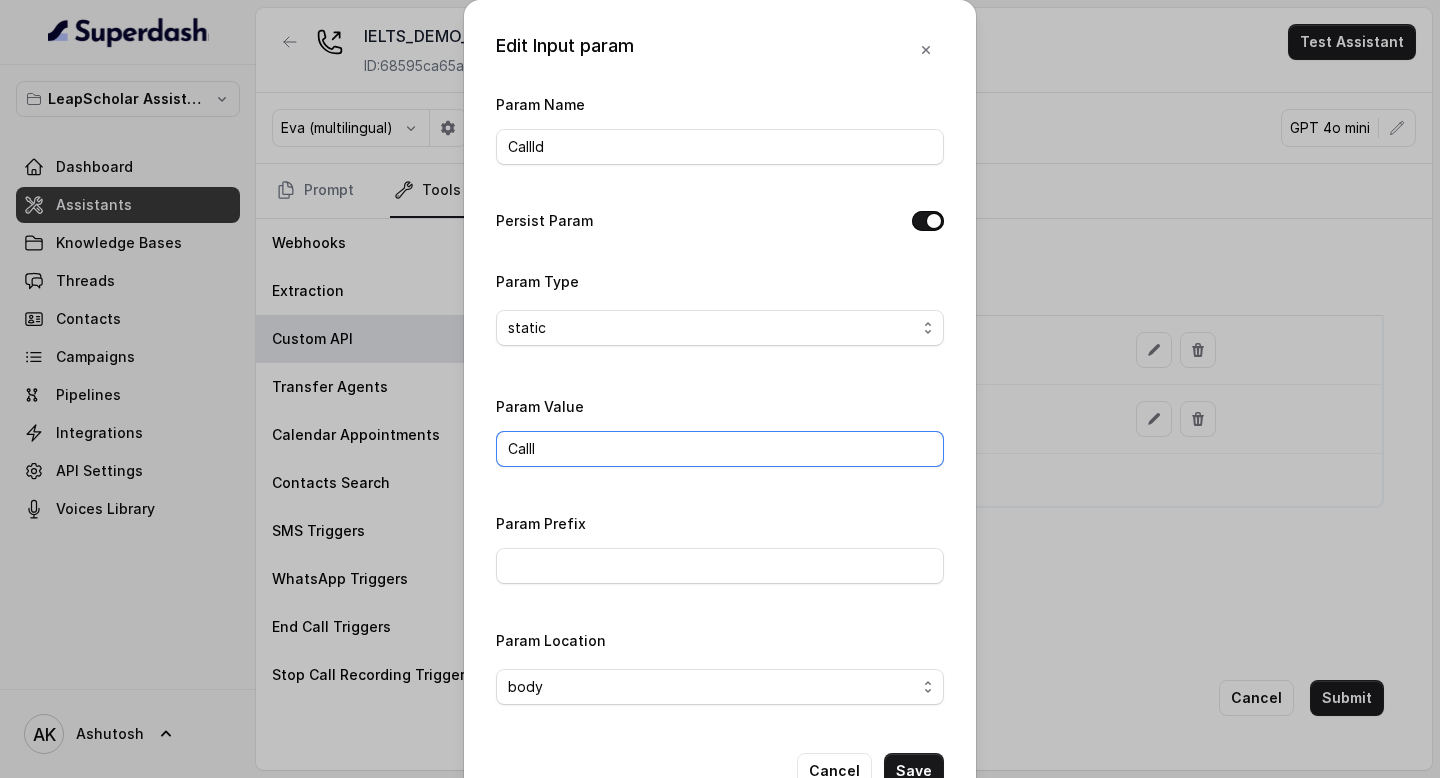 type on "CallId" 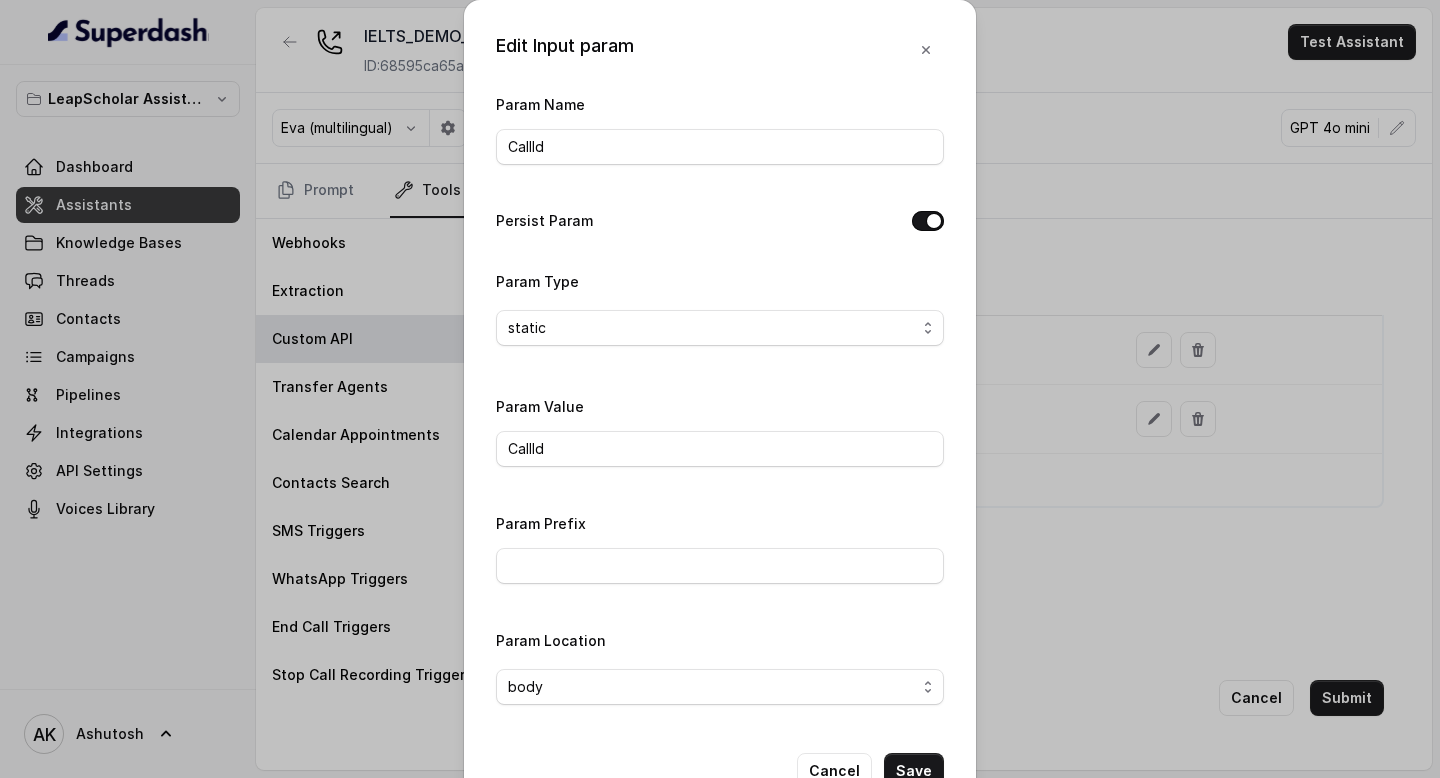 click on "Param Name CallId Persist Param Param Type static Param Value CallId Param Prefix Param Location body" at bounding box center (720, 406) 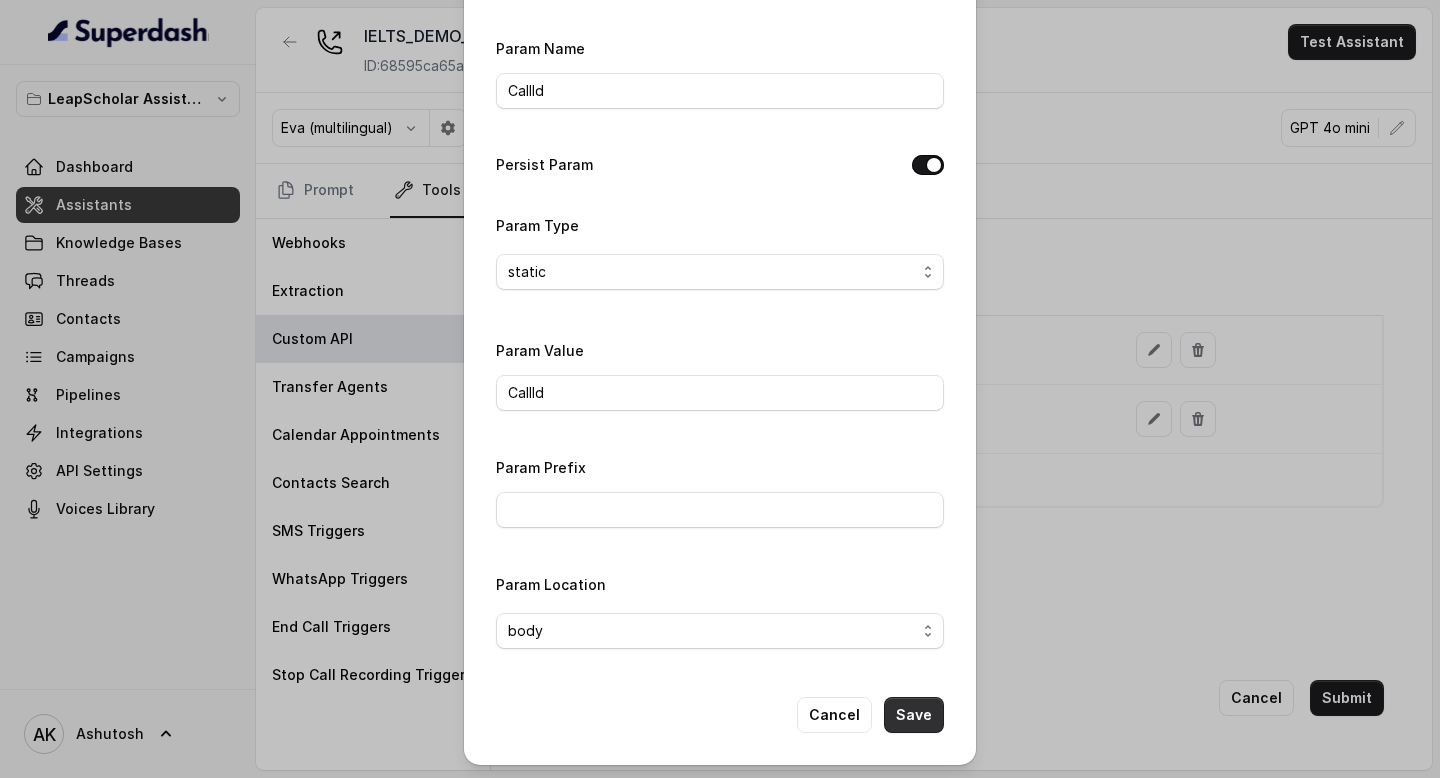 click on "Save" at bounding box center [914, 715] 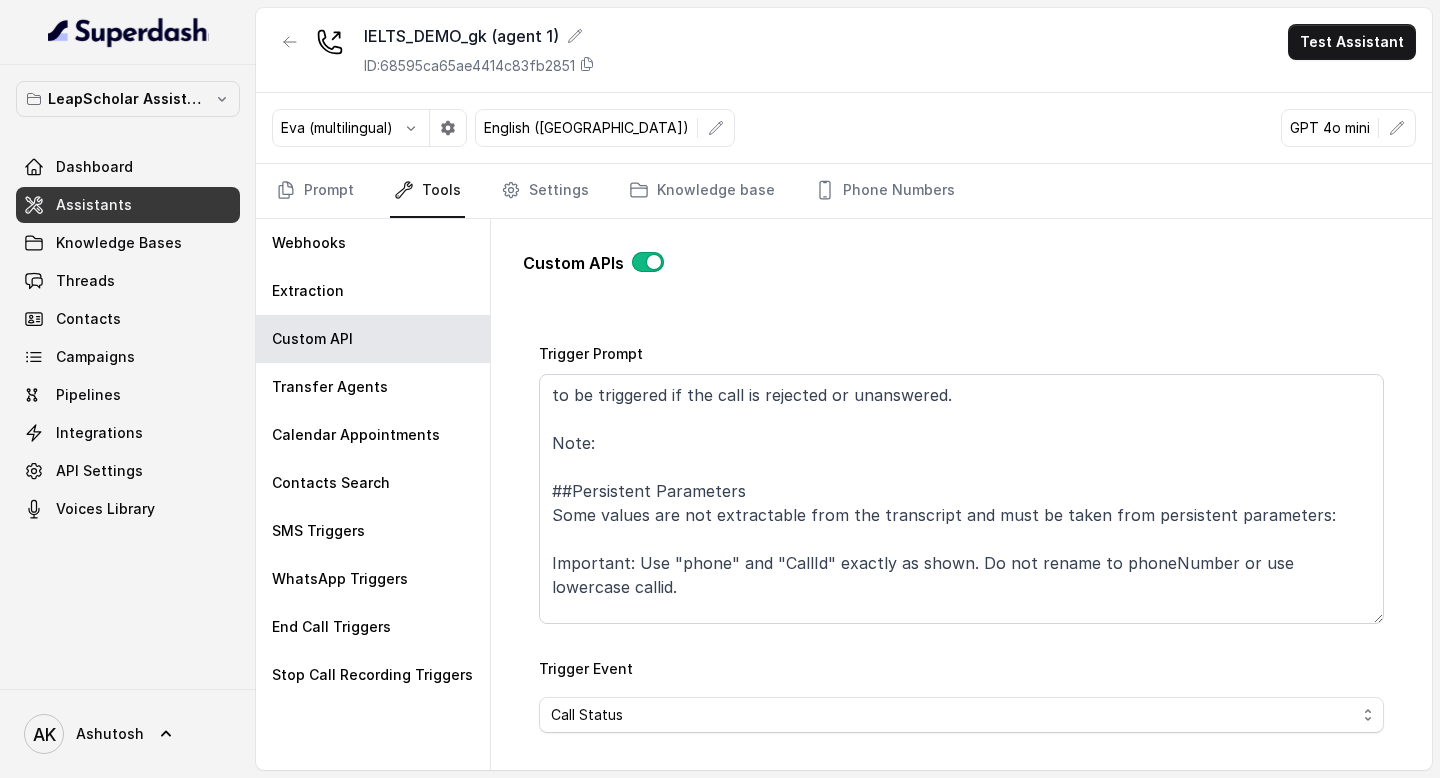 scroll, scrollTop: 0, scrollLeft: 0, axis: both 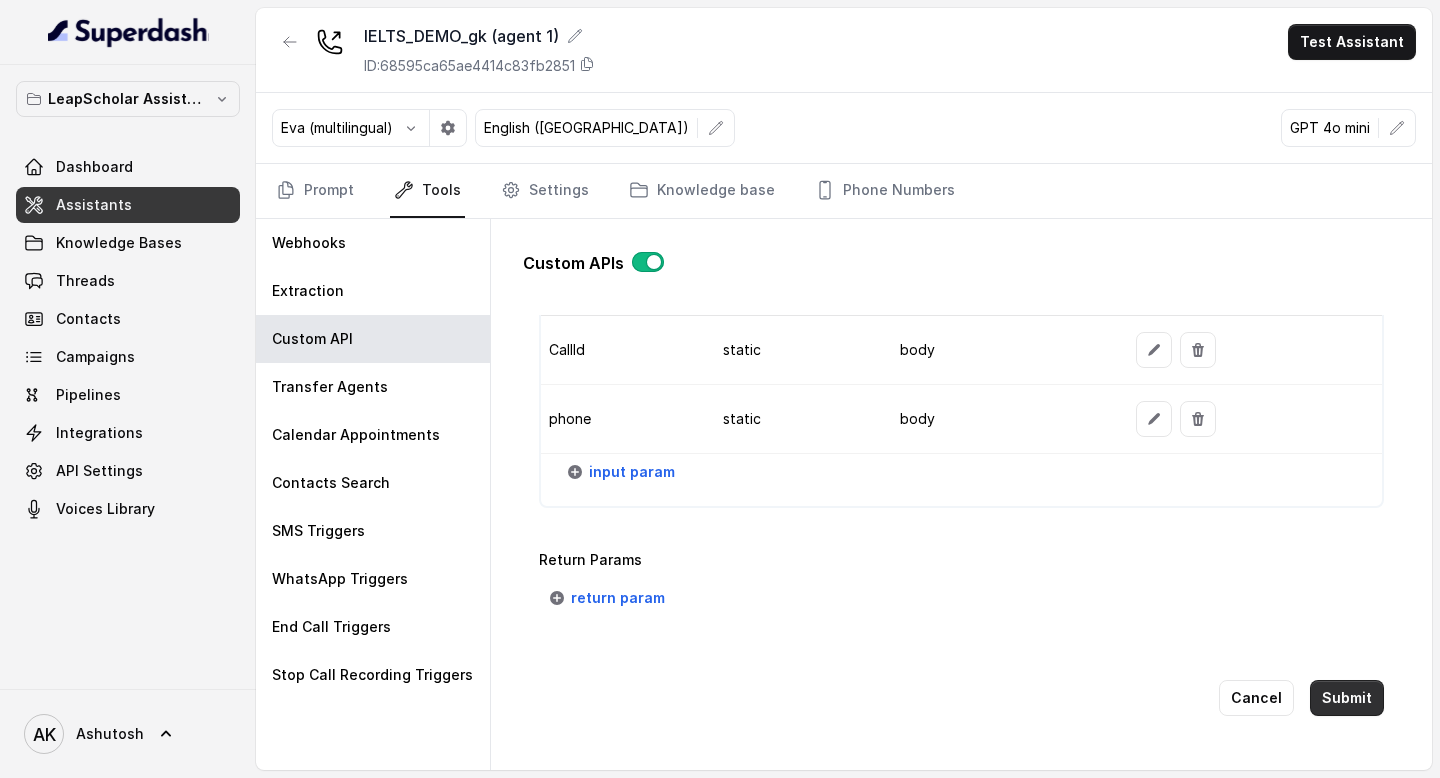 click on "Submit" at bounding box center (1347, 698) 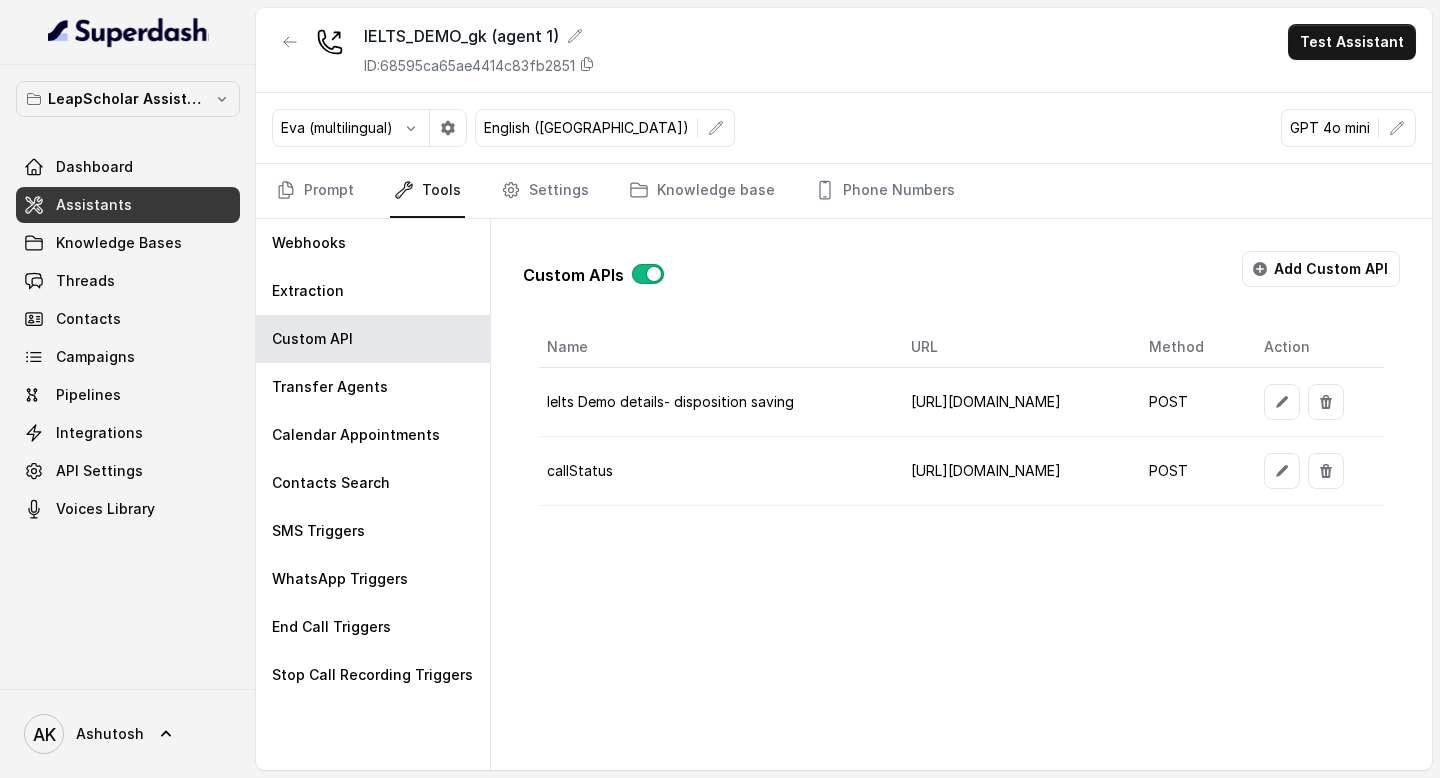 scroll, scrollTop: 0, scrollLeft: 0, axis: both 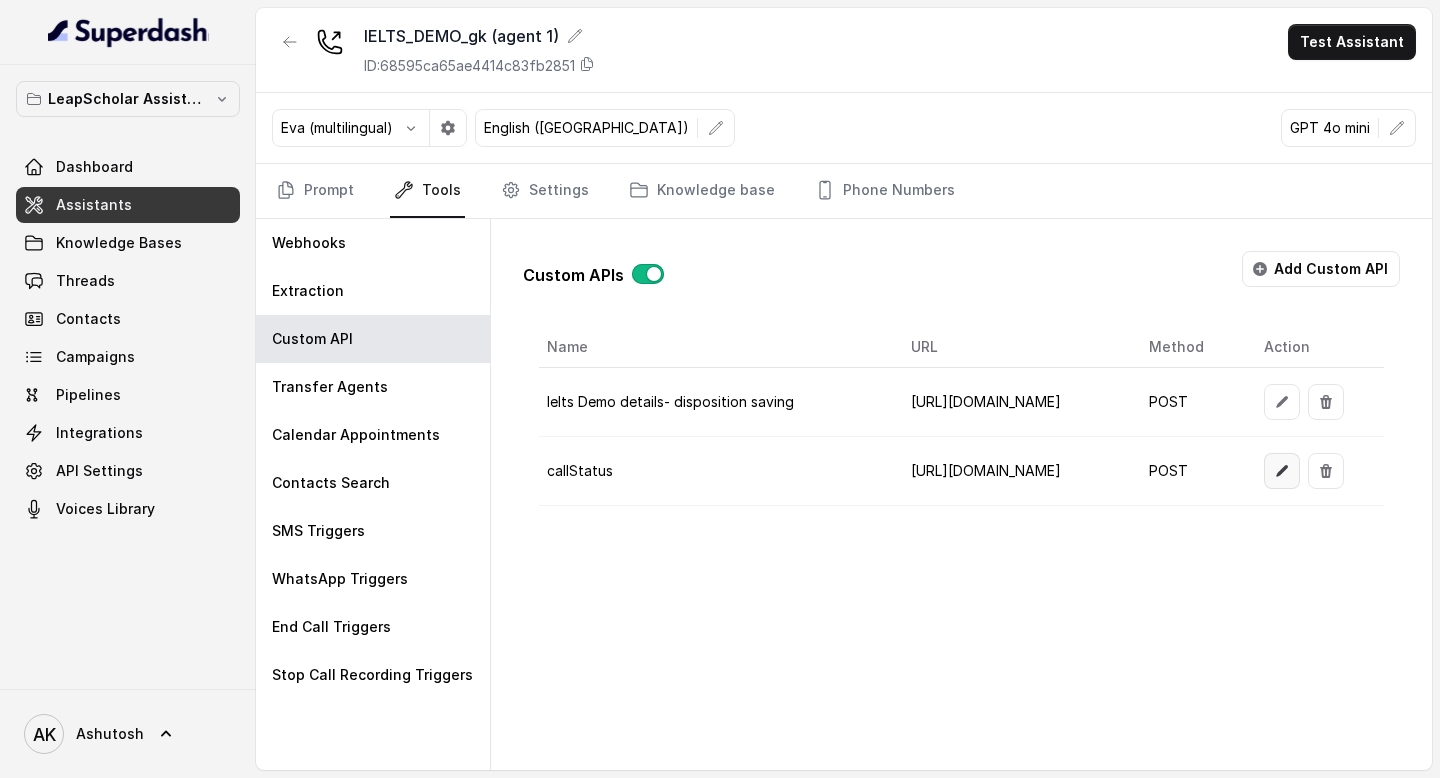 click 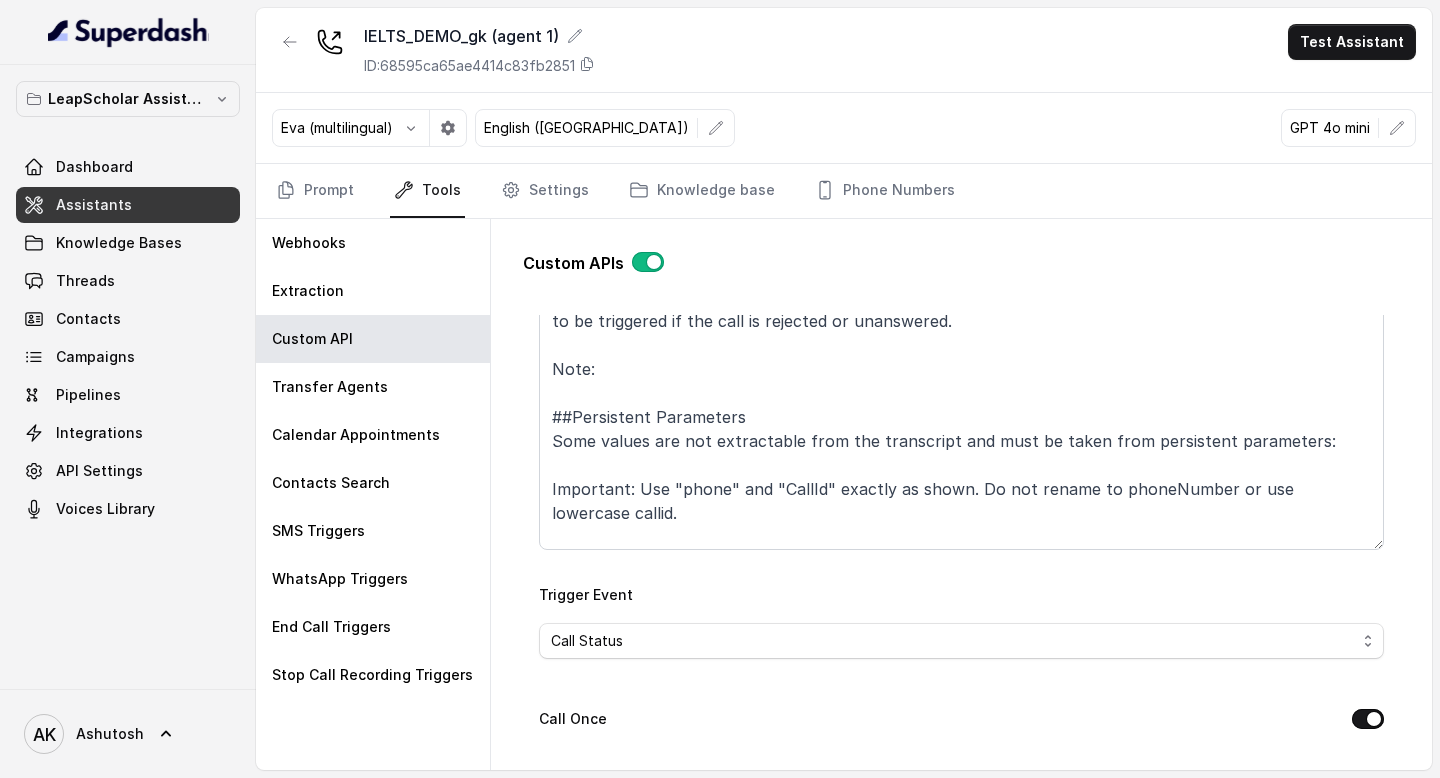 scroll, scrollTop: 255, scrollLeft: 0, axis: vertical 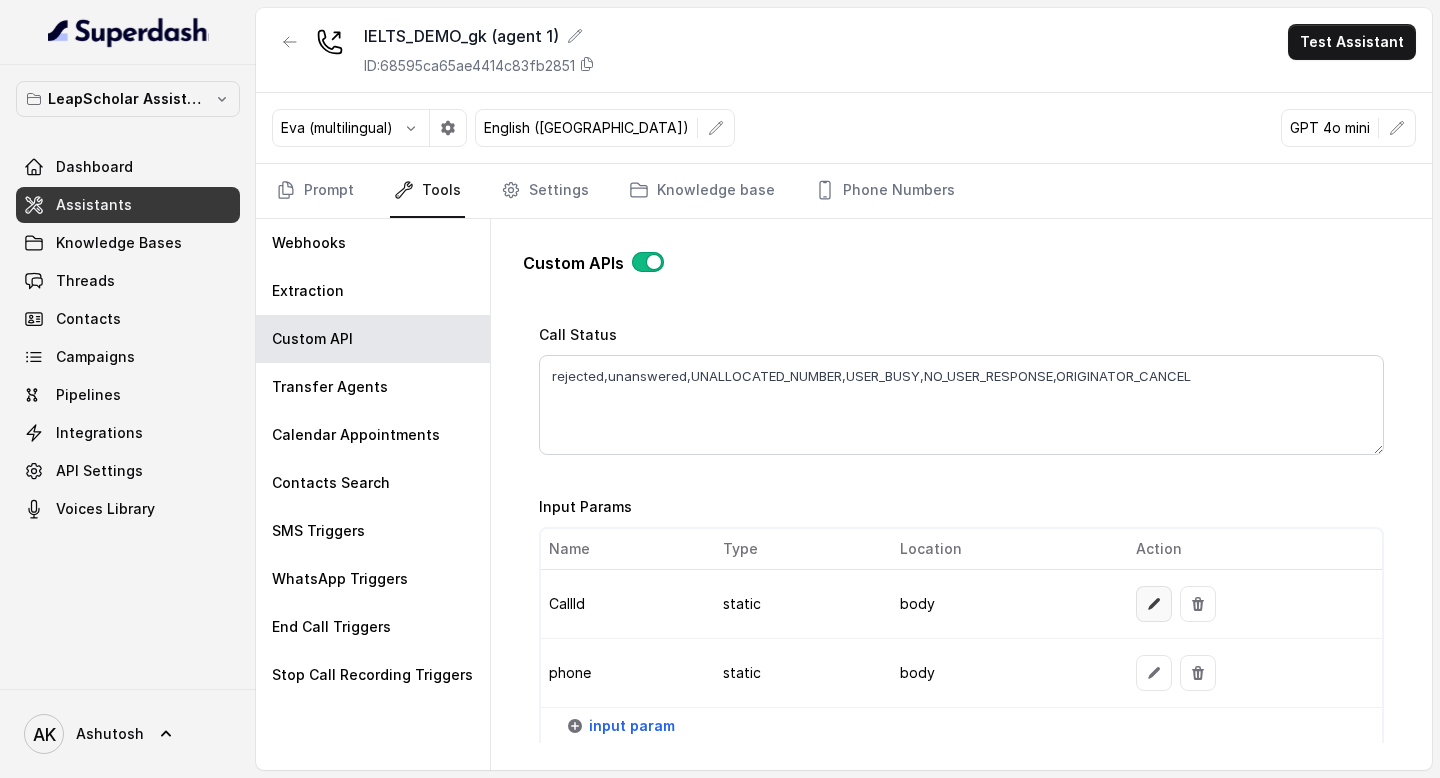 click 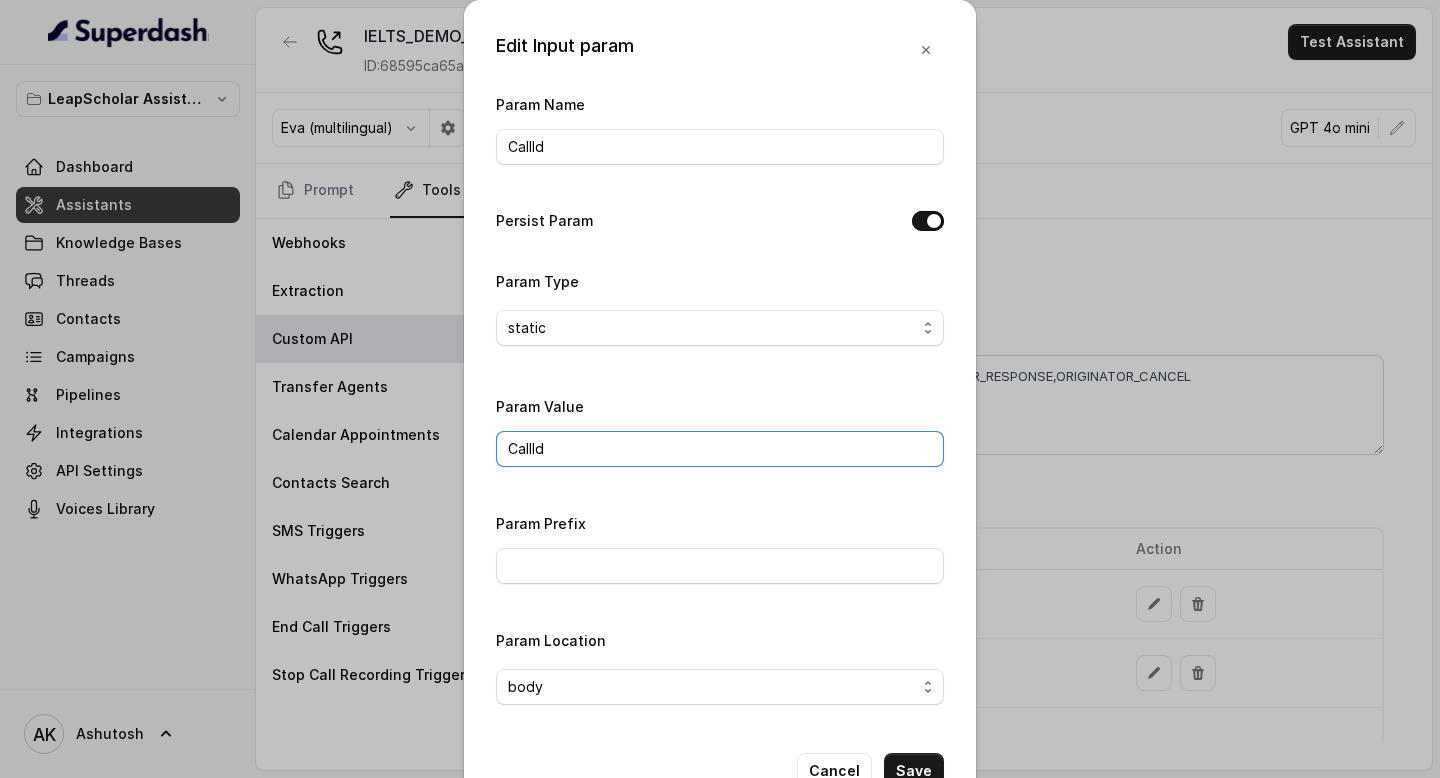 click on "CallId" at bounding box center [720, 449] 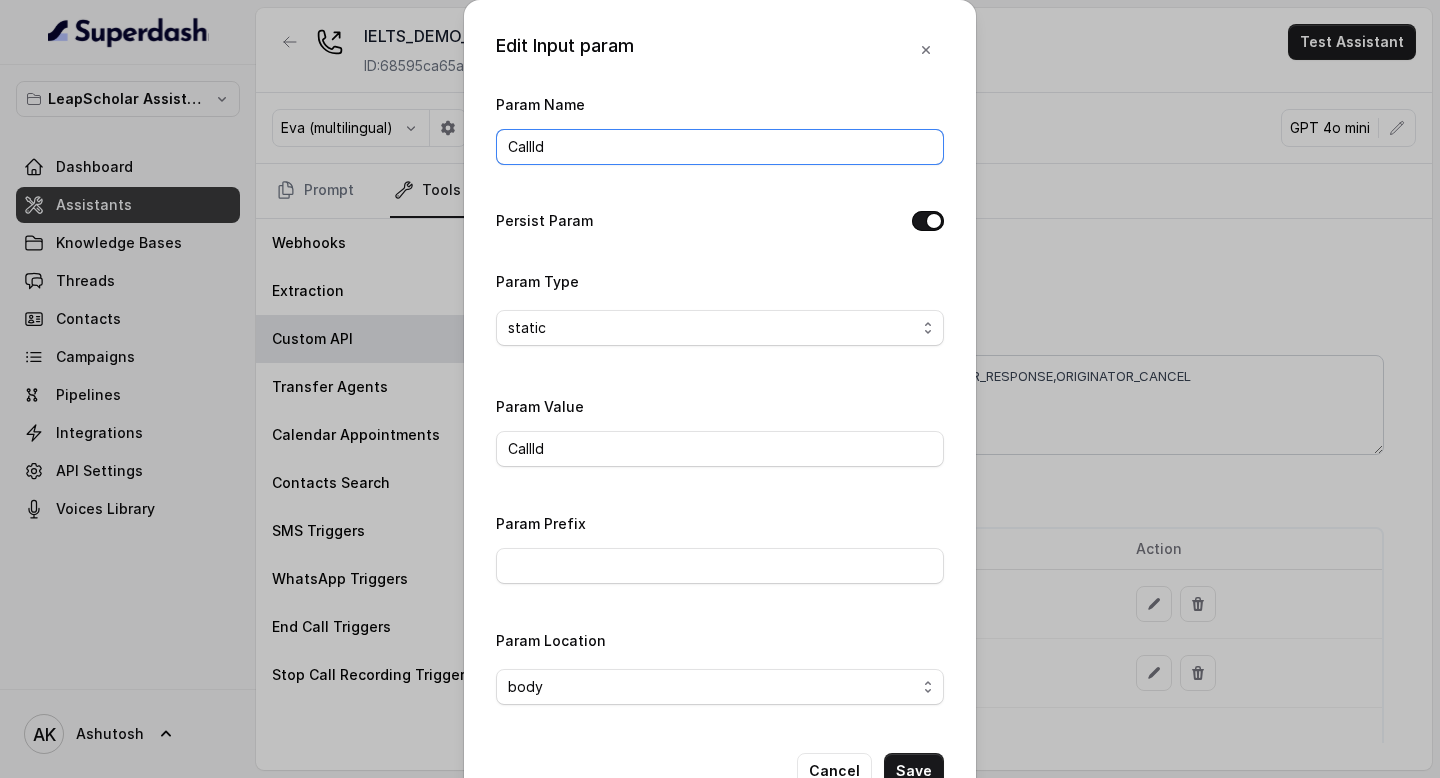 click on "CallId" at bounding box center [720, 147] 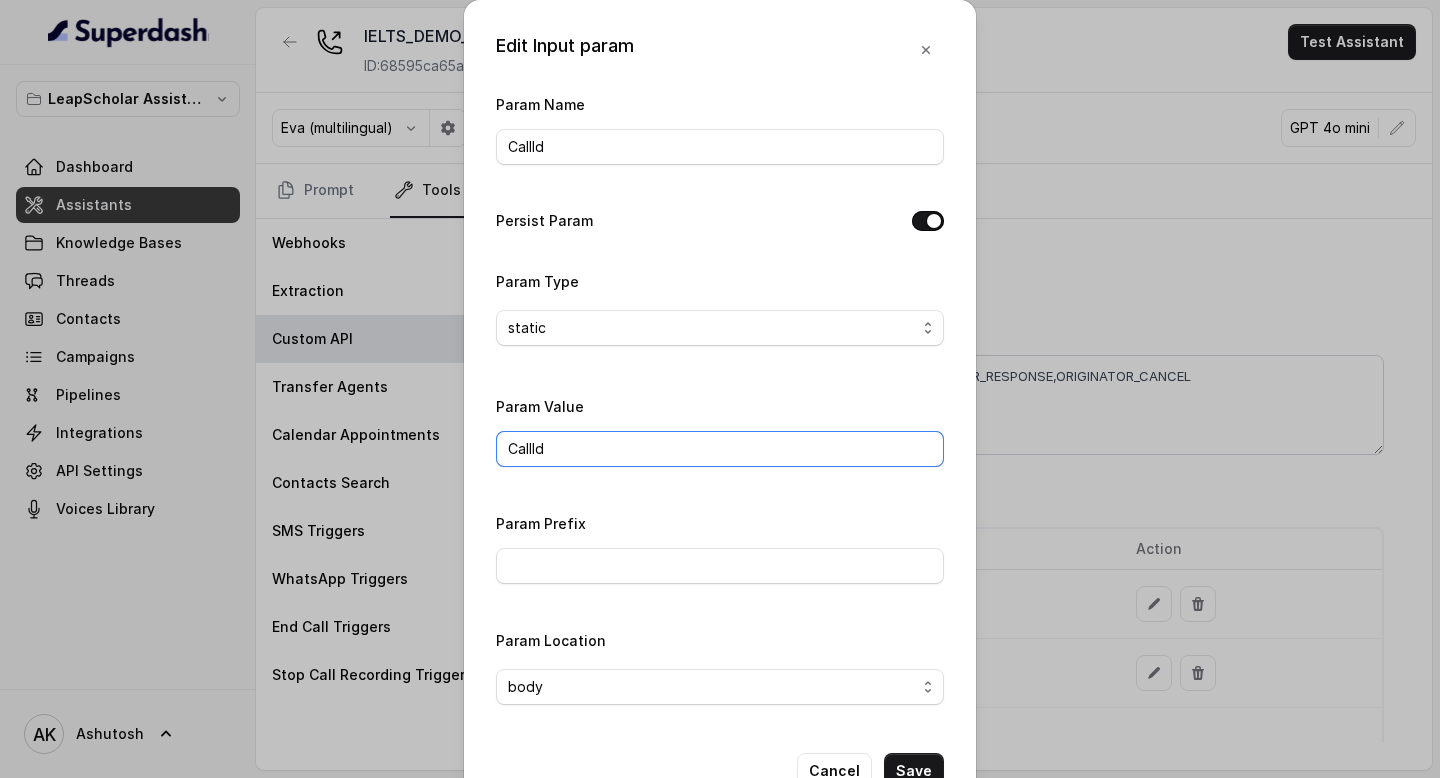 click on "CallId" at bounding box center (720, 449) 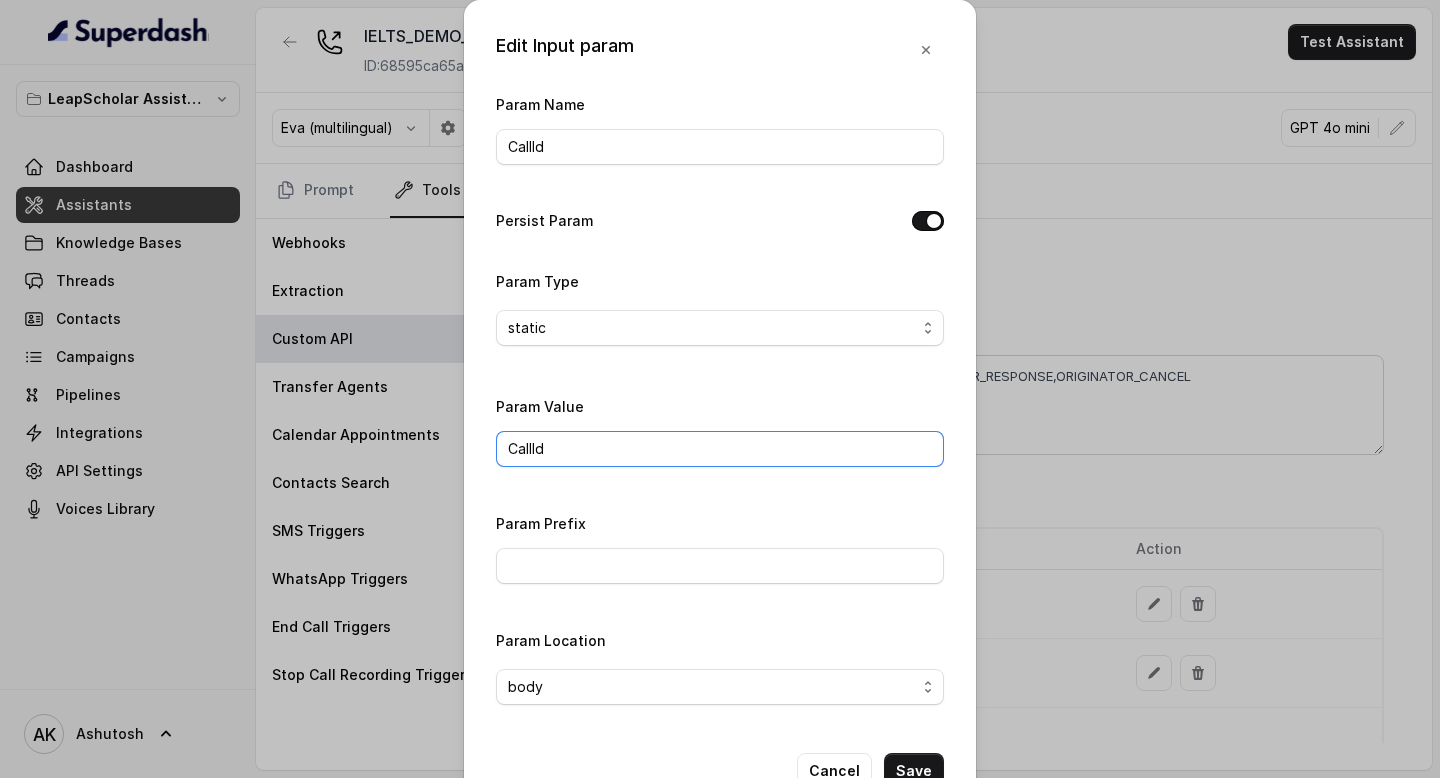 scroll, scrollTop: 56, scrollLeft: 0, axis: vertical 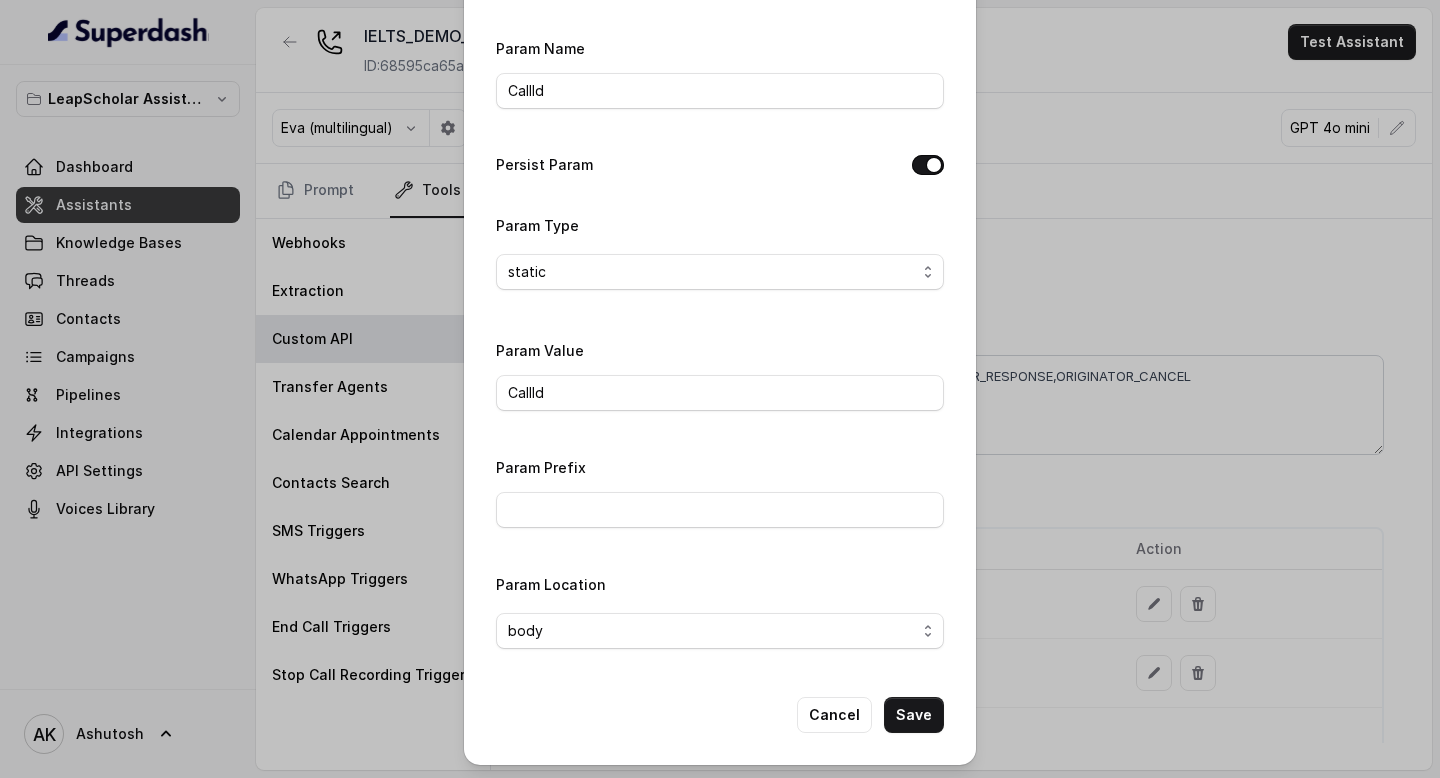 click on "Edit Input param Param Name CallId Persist Param Param Type static Param Value CallId Param Prefix Param Location body Cancel Save" at bounding box center [720, 354] 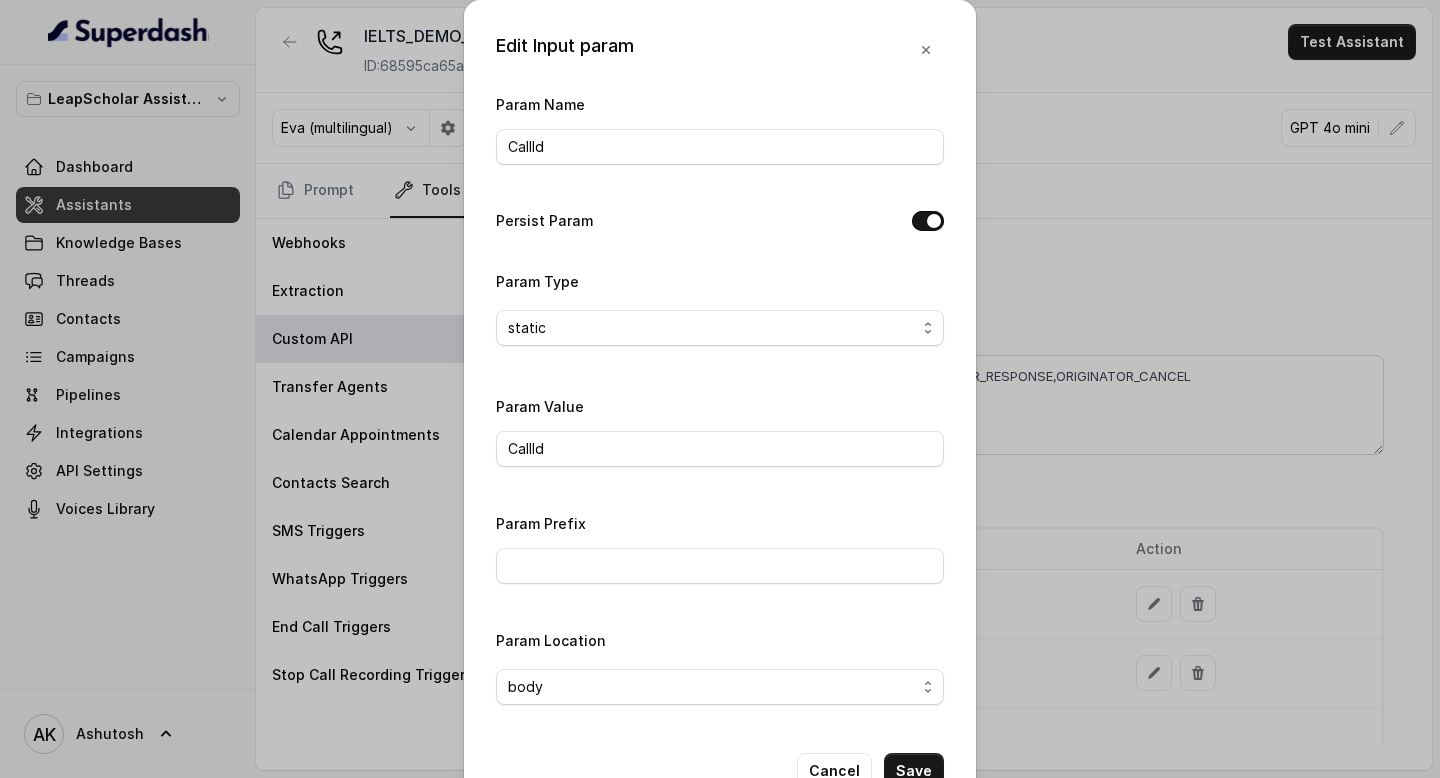 scroll, scrollTop: 56, scrollLeft: 0, axis: vertical 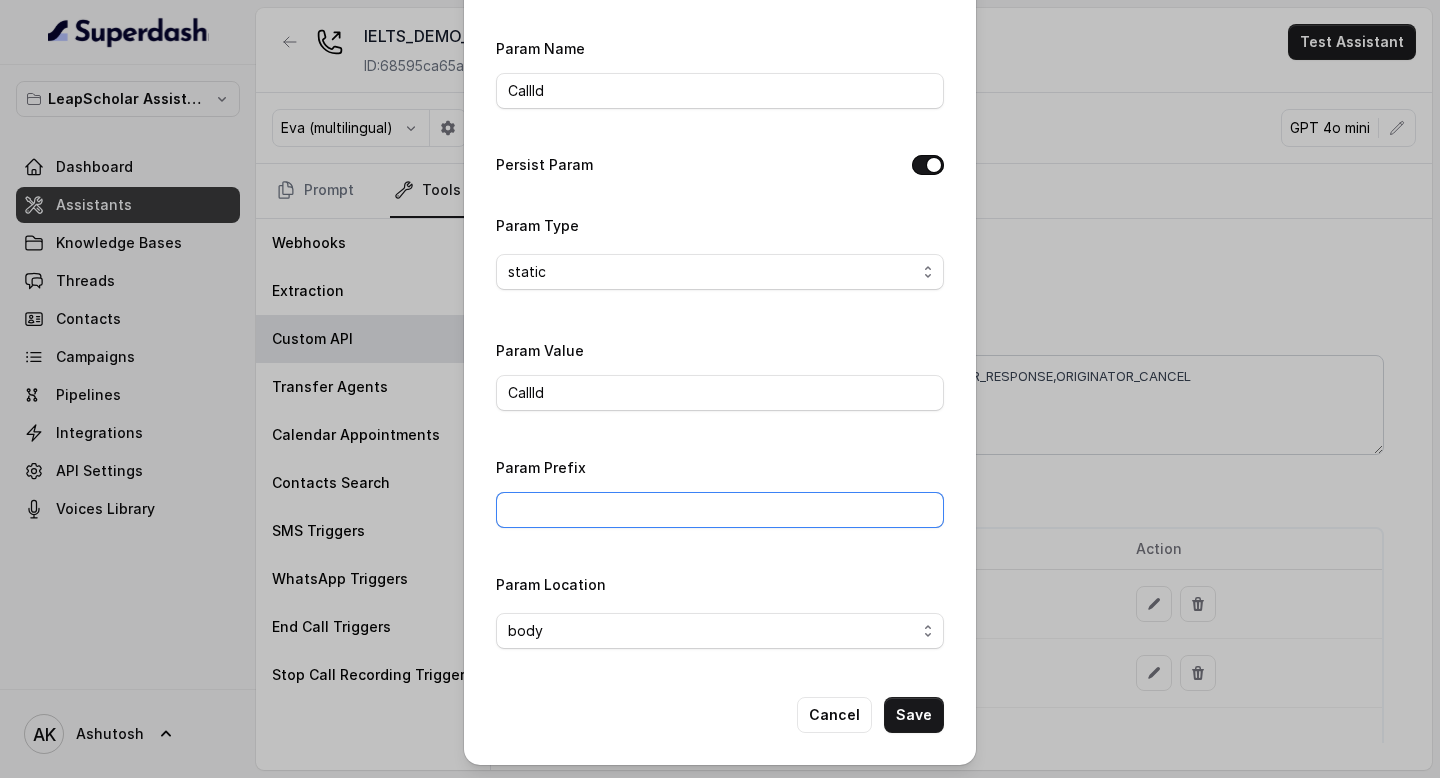 click on "Param Prefix" at bounding box center (720, 510) 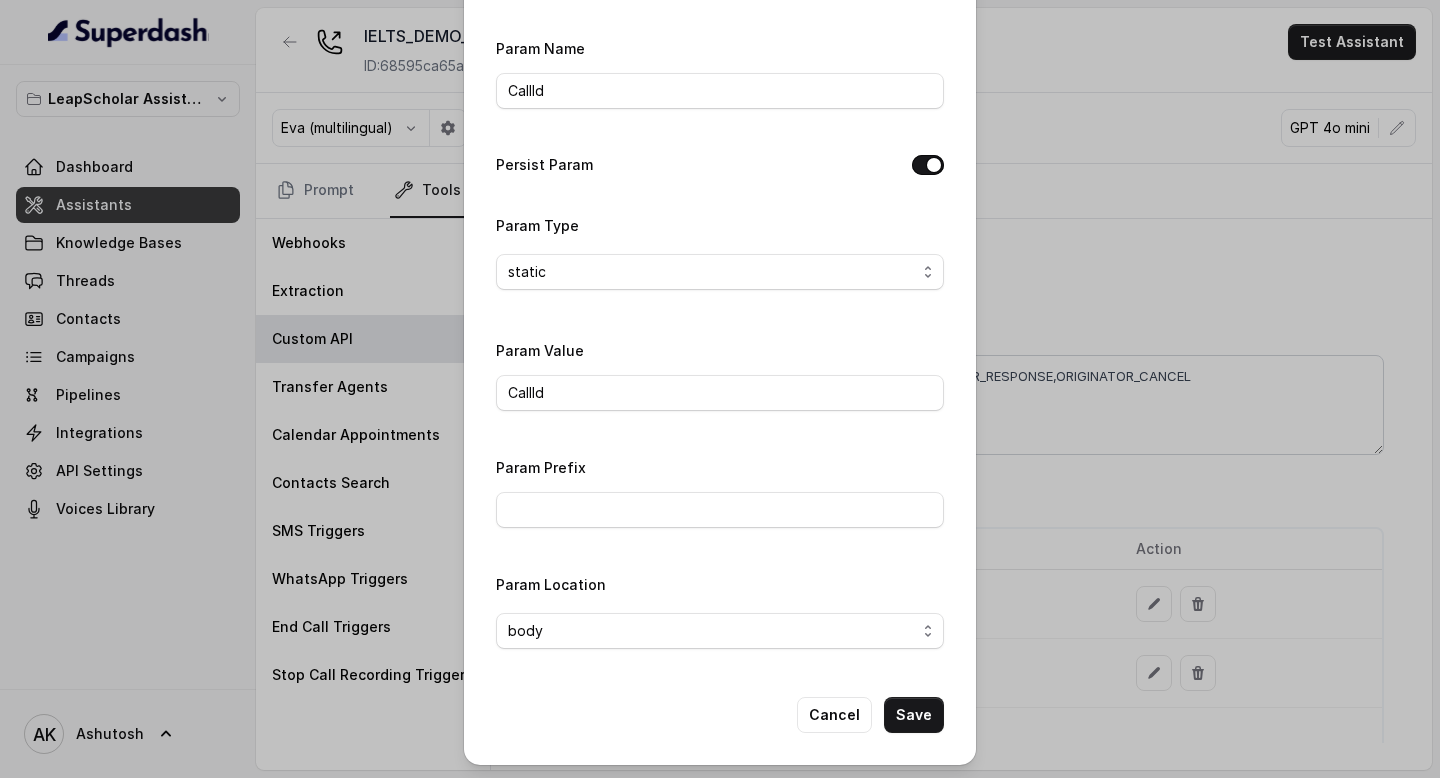 click on "Param Location body" at bounding box center (720, 610) 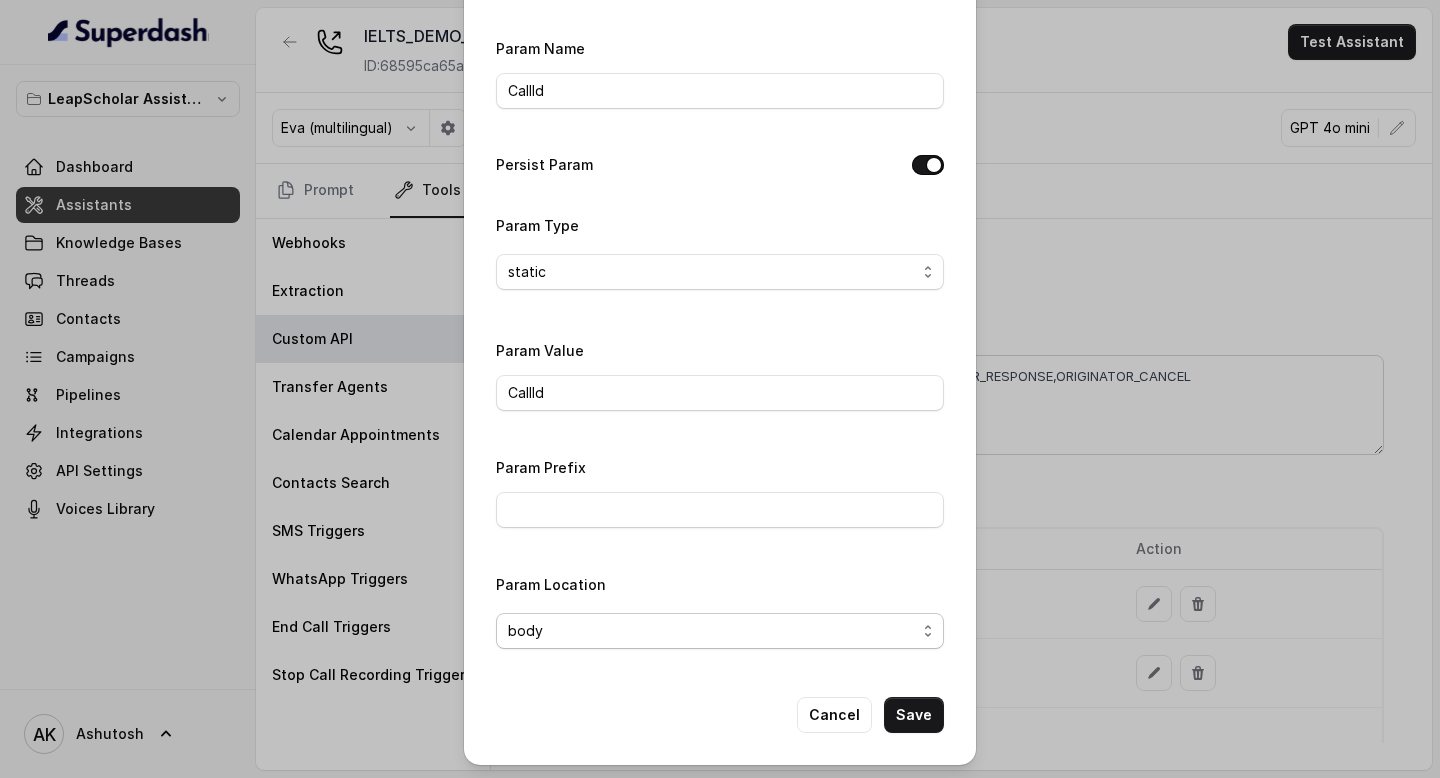 click on "body" at bounding box center [712, 631] 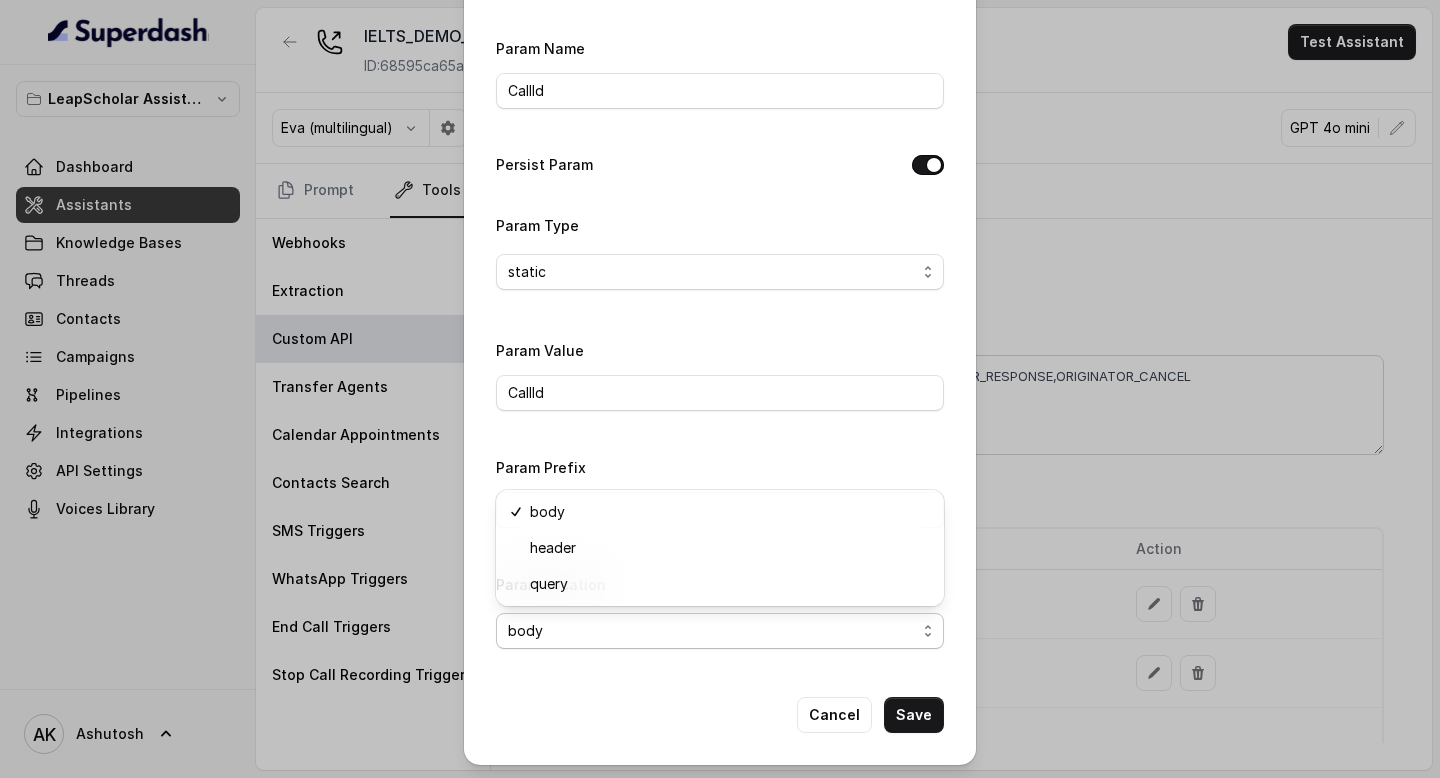 click on "Edit Input param Param Name CallId Persist Param Param Type static Param Value CallId Param Prefix Param Location body Cancel Save" at bounding box center [720, 354] 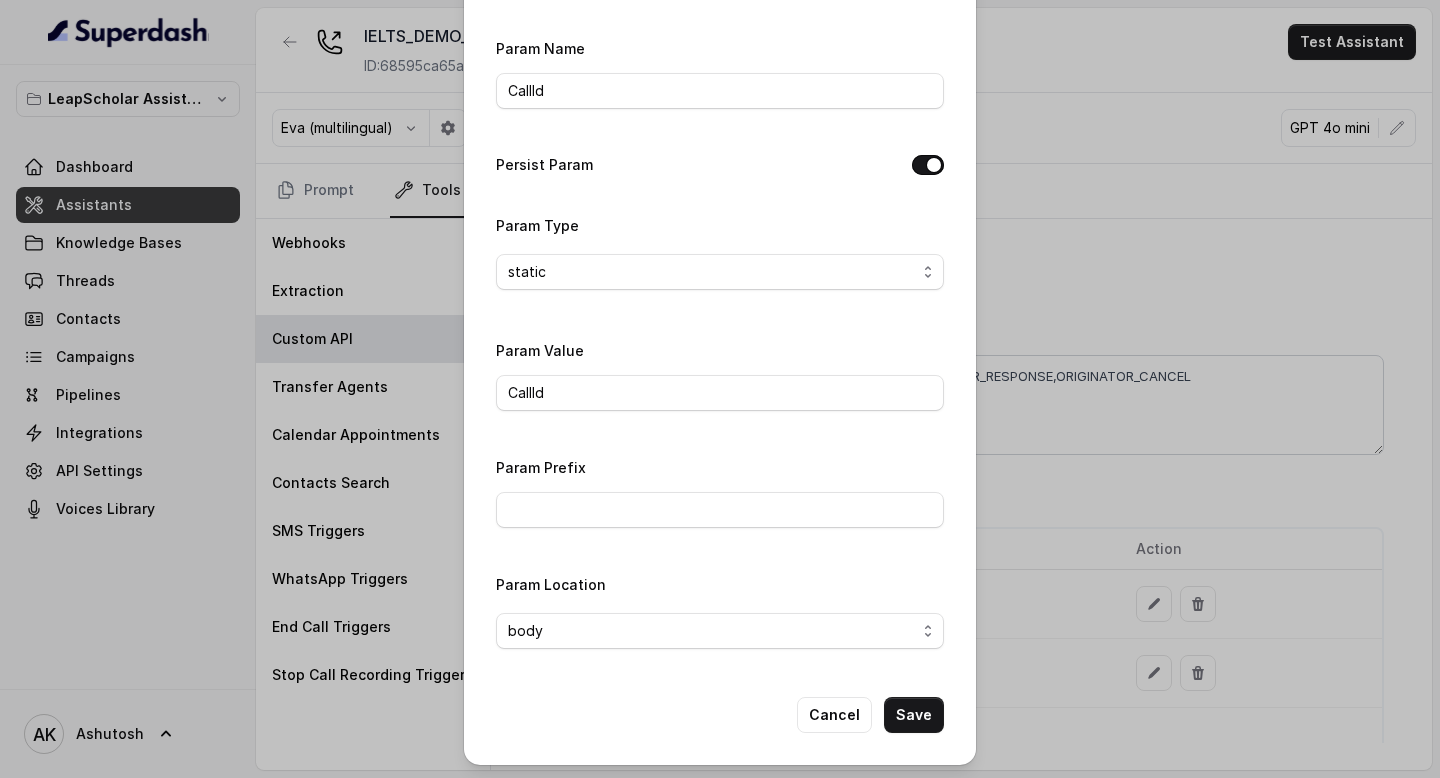 scroll, scrollTop: 0, scrollLeft: 0, axis: both 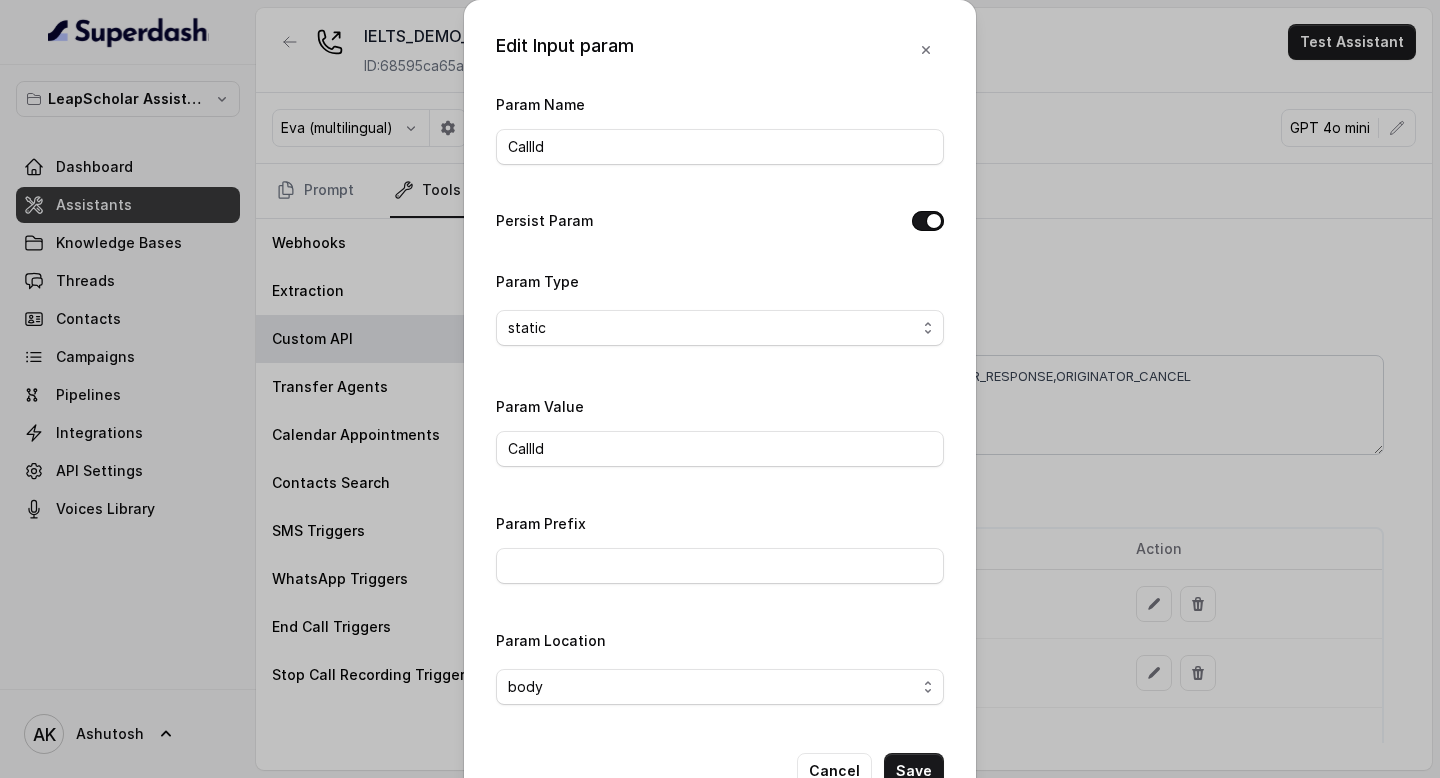 click on "Param Name CallId Persist Param Param Type static Param Value CallId Param Prefix Param Location body" at bounding box center (720, 406) 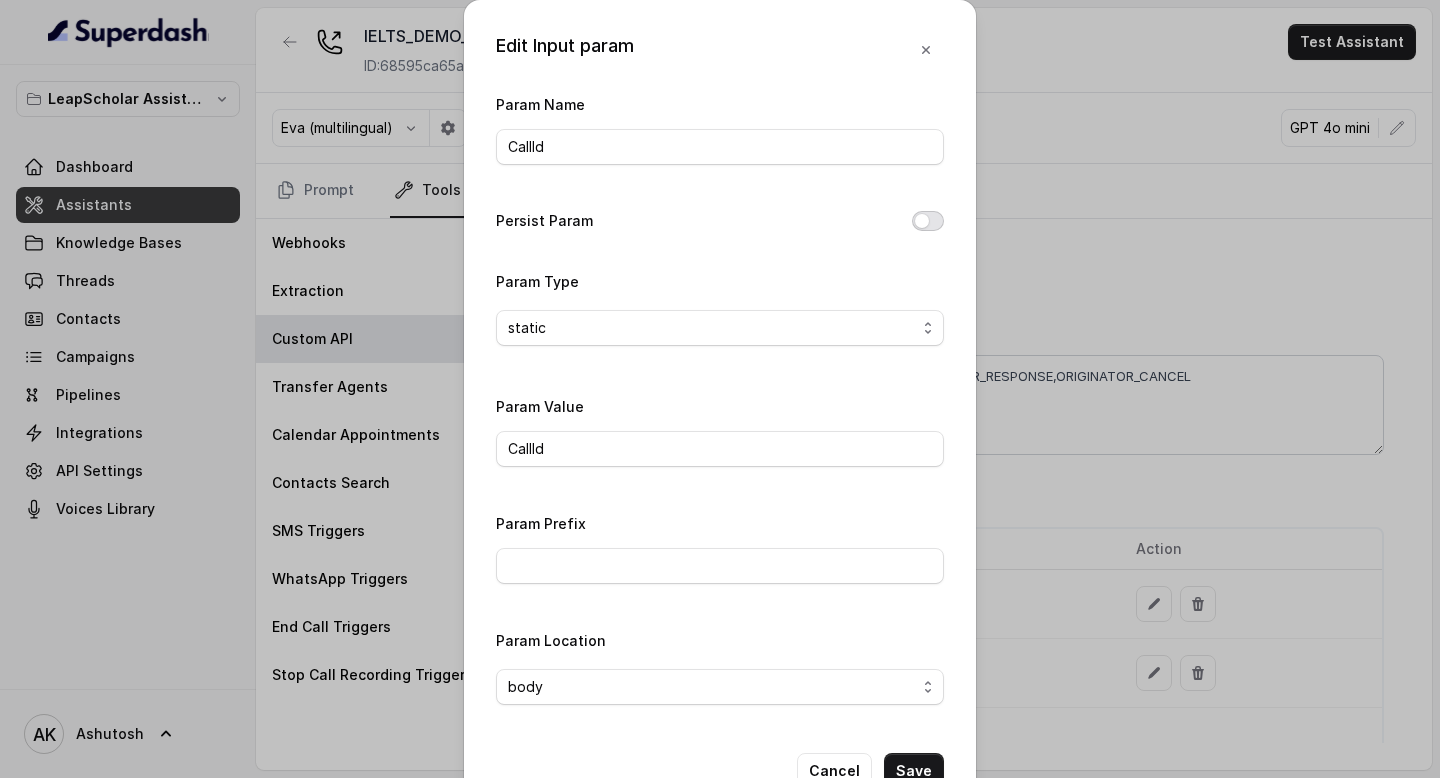 click on "Persist Param" at bounding box center [928, 221] 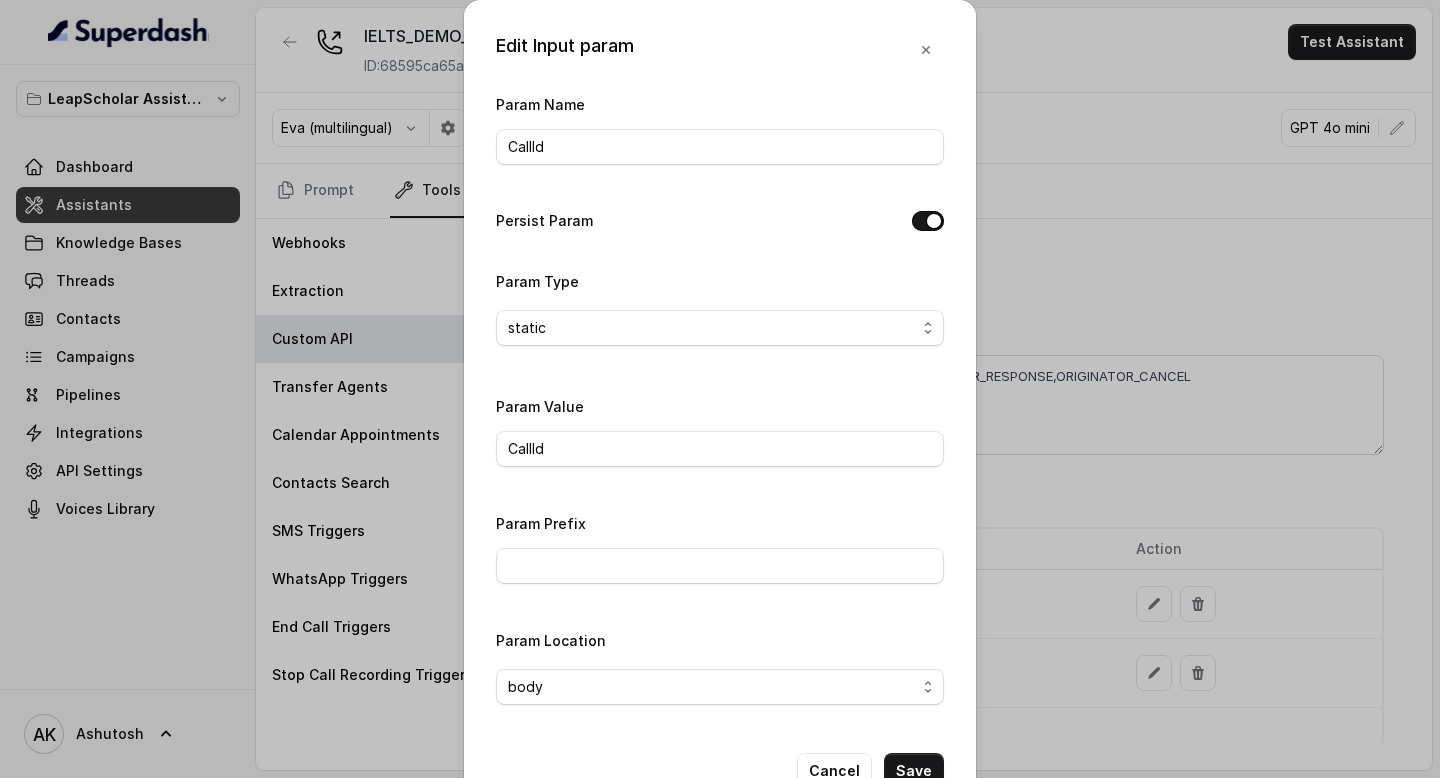 scroll, scrollTop: 56, scrollLeft: 0, axis: vertical 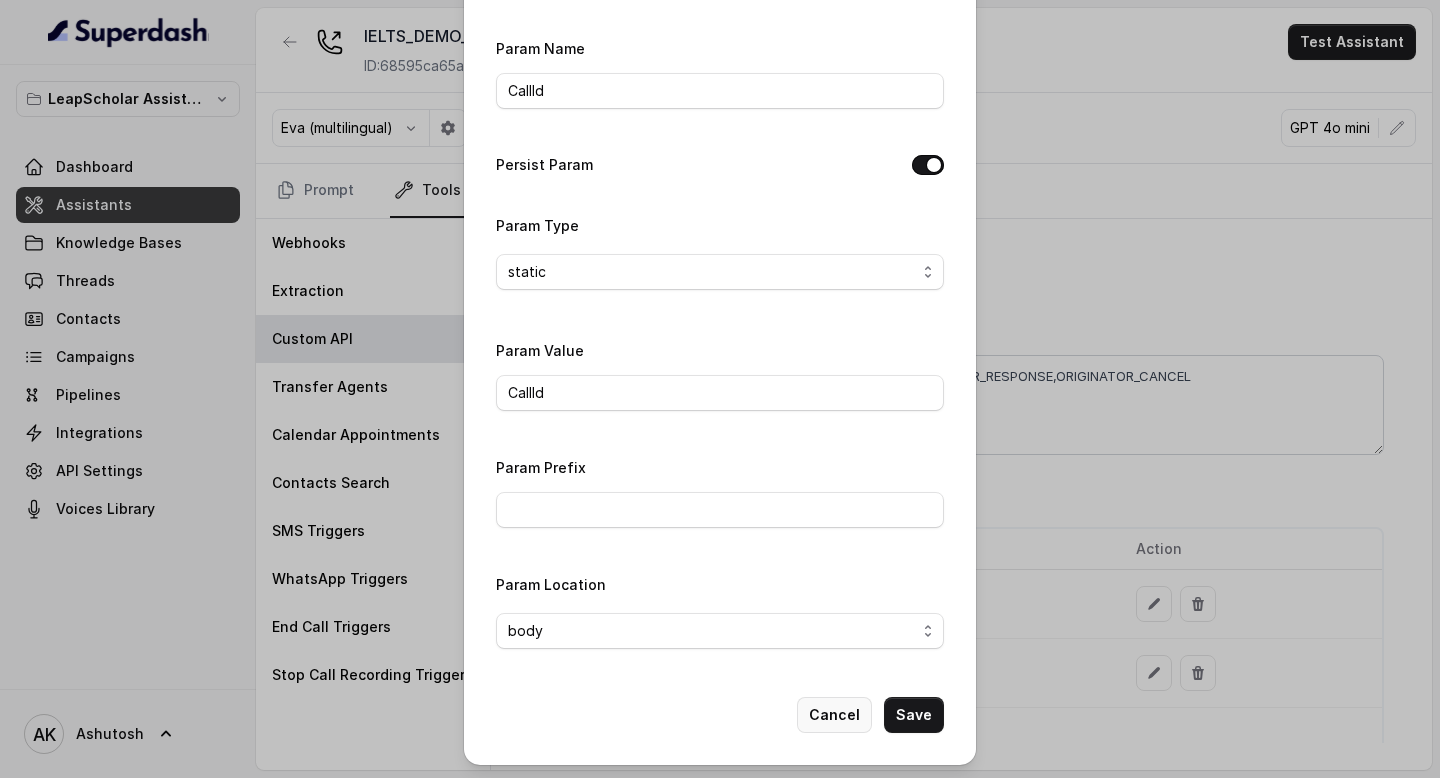 click on "Cancel" at bounding box center (834, 715) 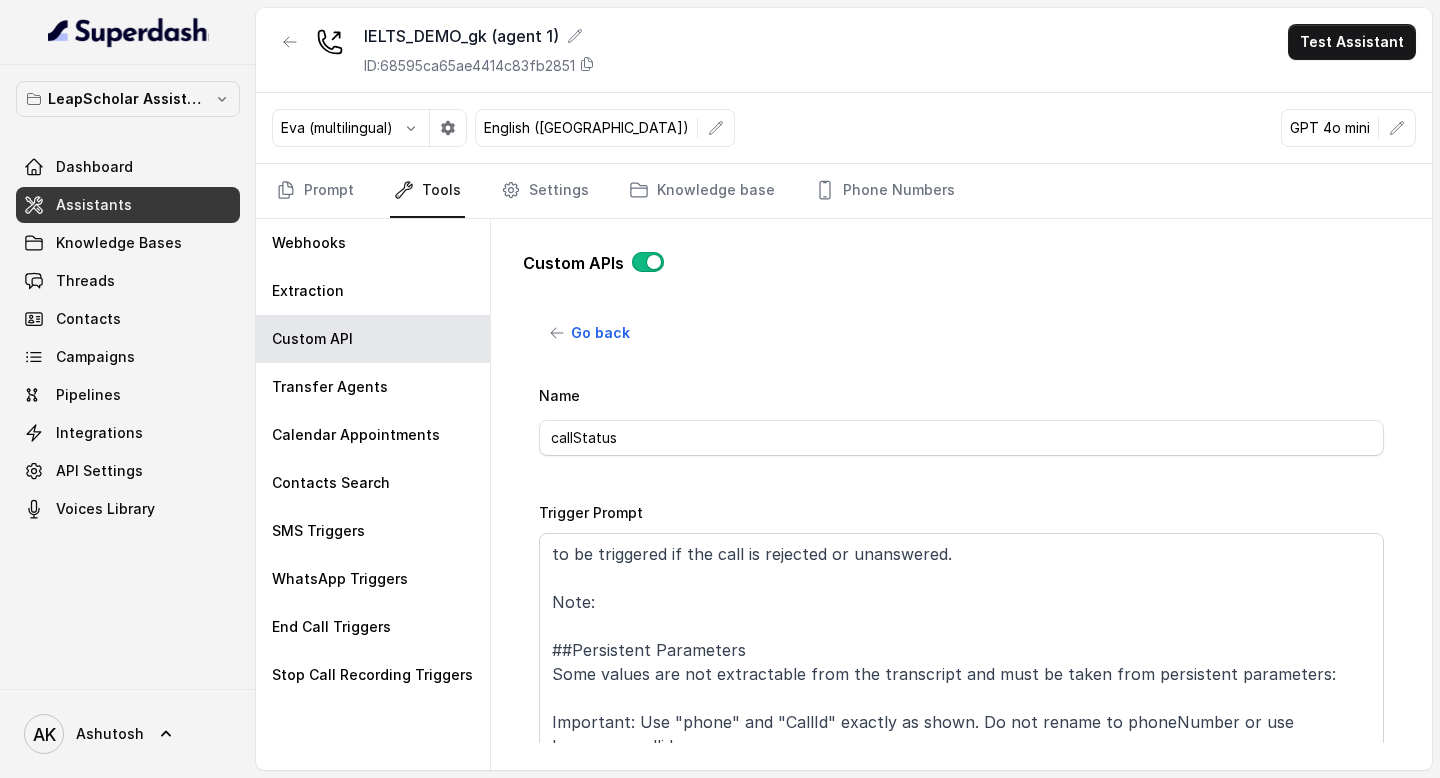 scroll, scrollTop: 0, scrollLeft: 0, axis: both 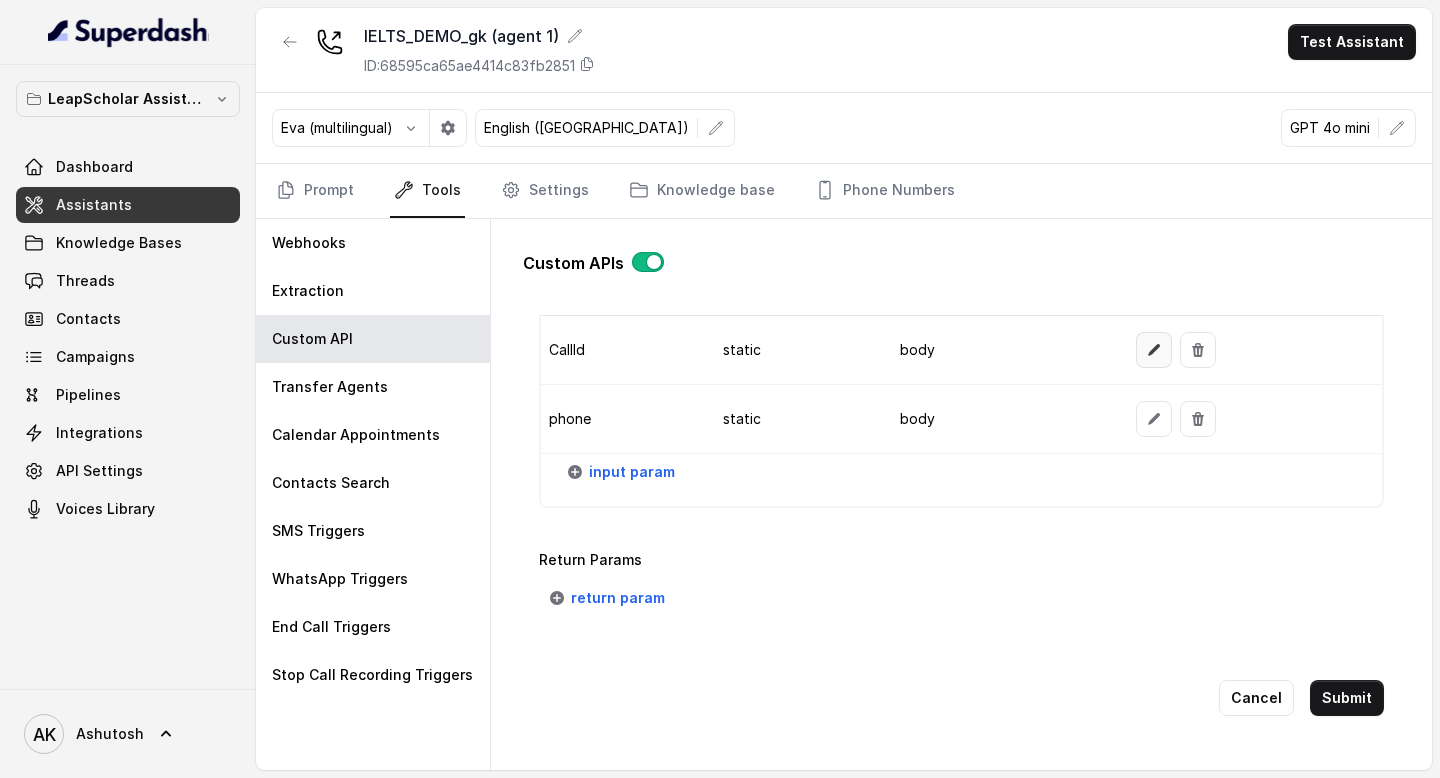 click 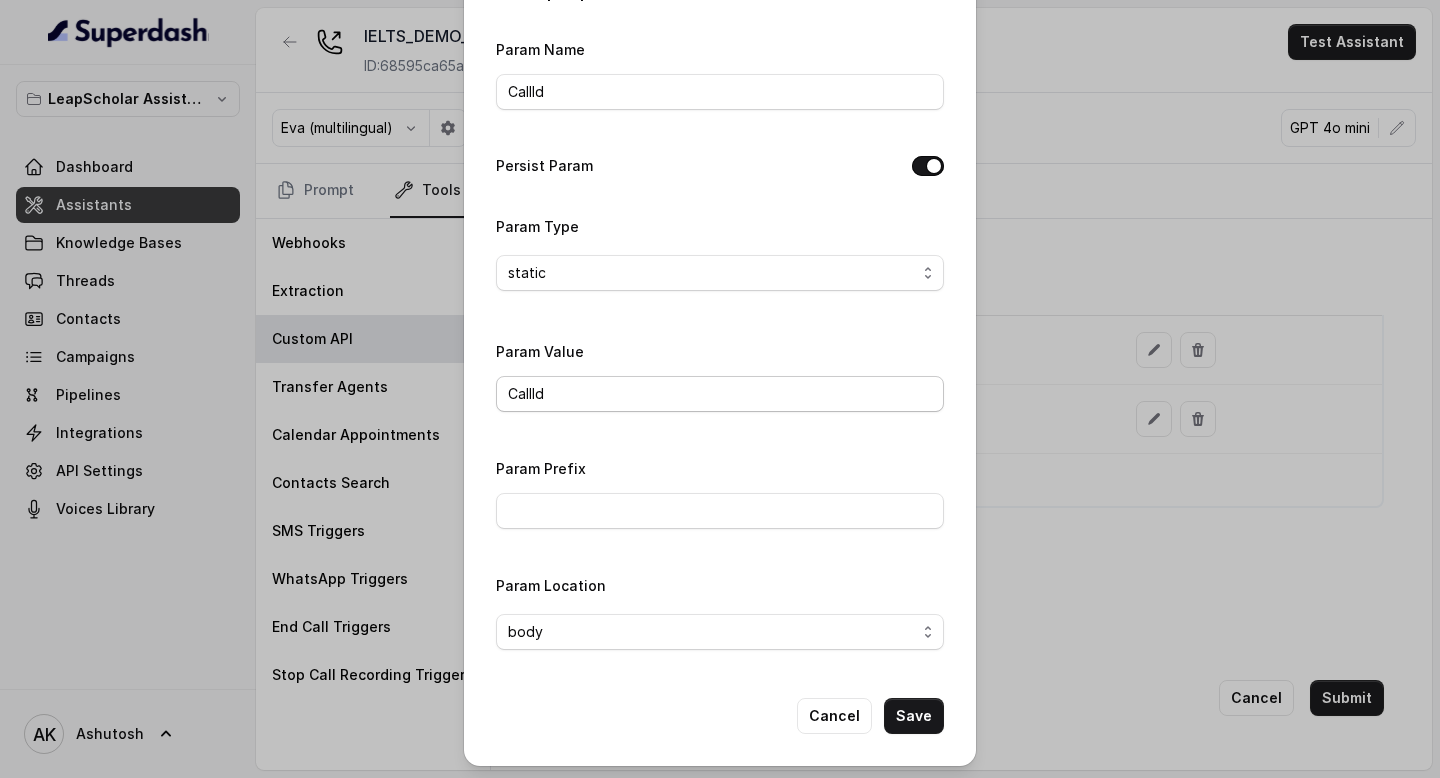 scroll, scrollTop: 0, scrollLeft: 0, axis: both 